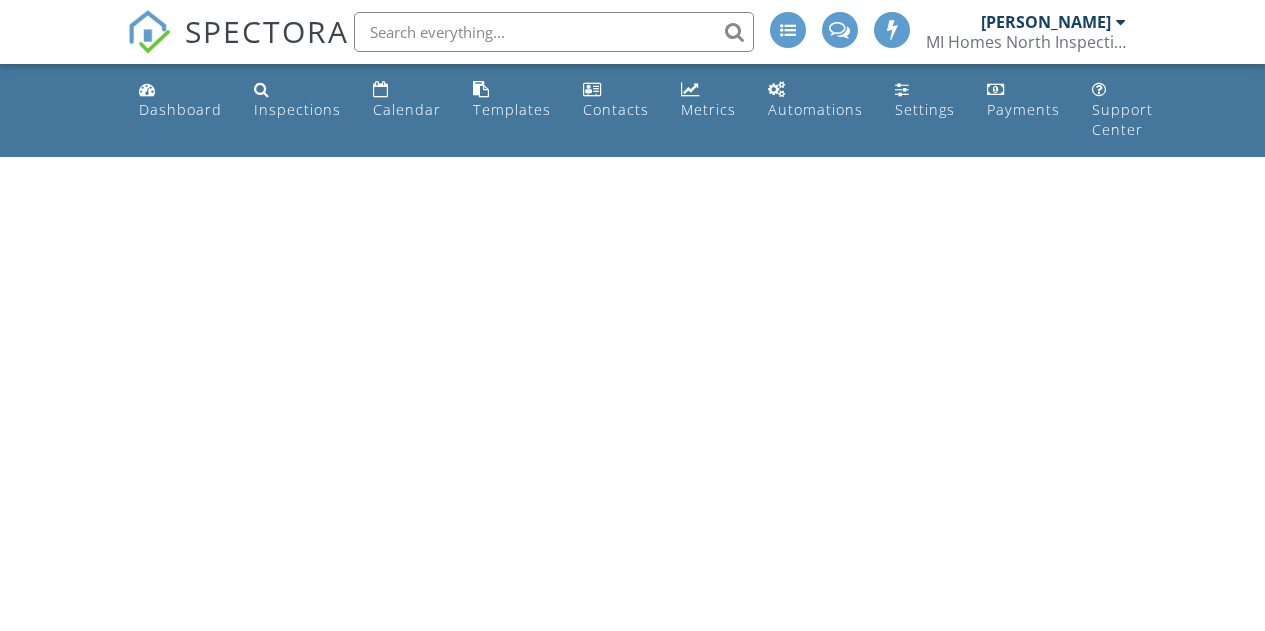 scroll, scrollTop: 0, scrollLeft: 0, axis: both 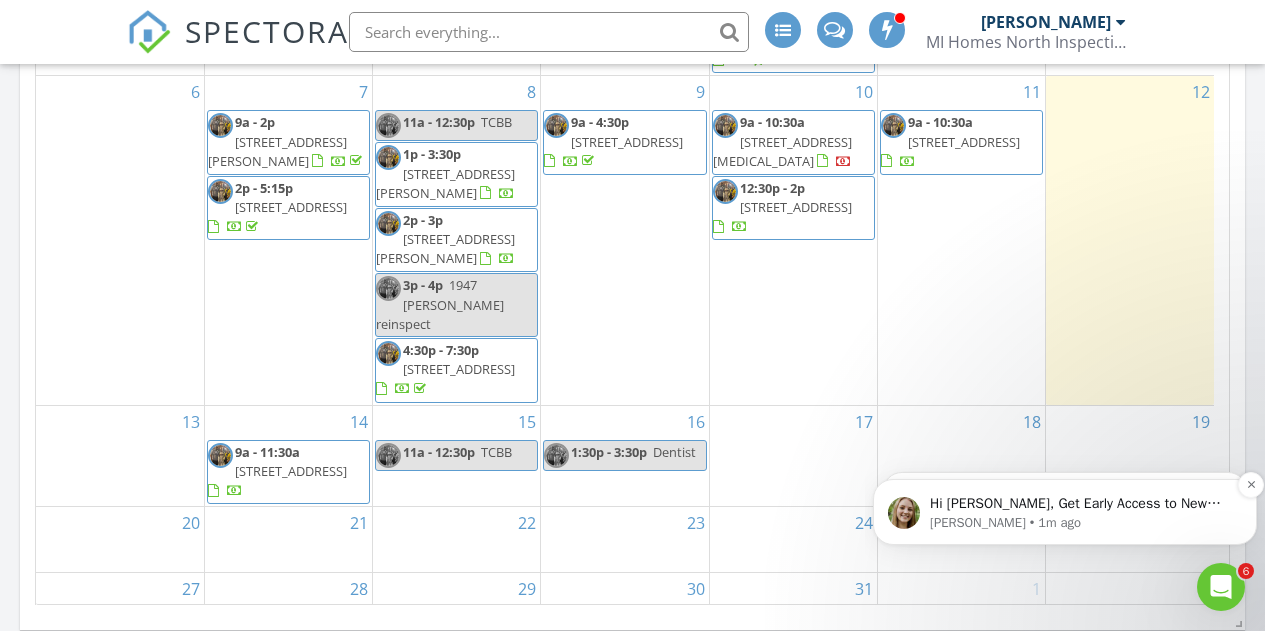 click on "Hi [PERSON_NAME], Get Early Access to New Report Writing Features &amp; Updates Want to be the first to try [PERSON_NAME]’s latest updates? Join our early access group and be the first to use new features before they’re released. Features and updates coming soon that you will get early access to include: Update: The upgraded Rapid Fire Camera, New: Photo preview before adding images to a report, New: The .5 camera lens" at bounding box center (1081, 504) 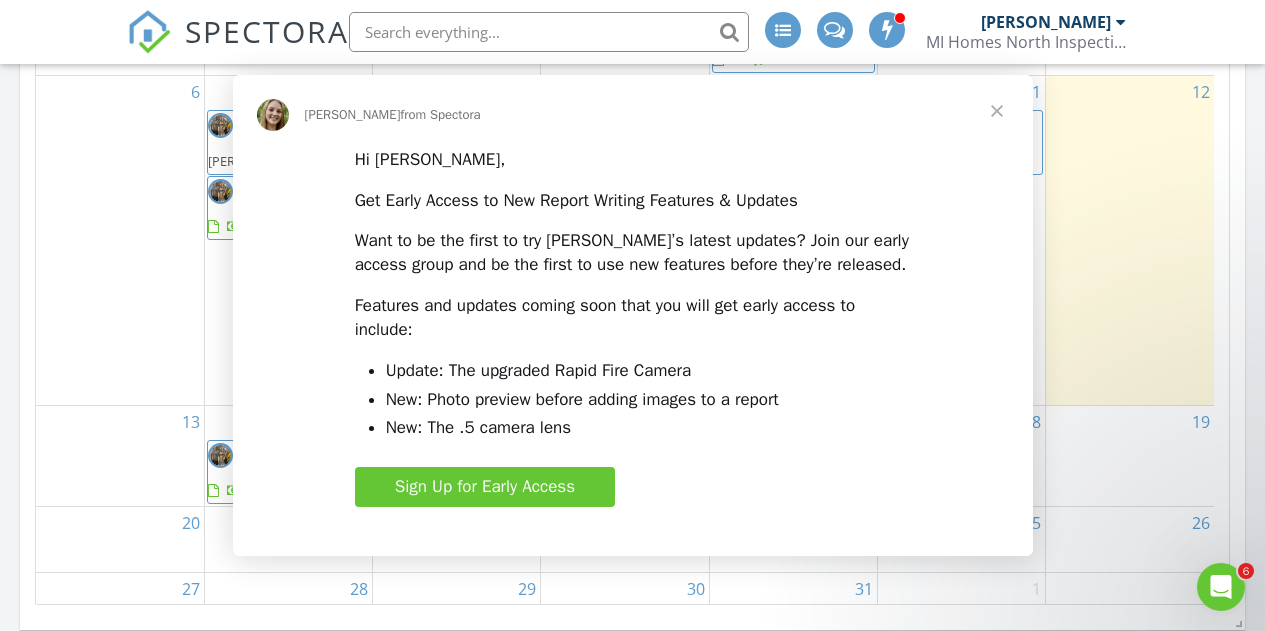 scroll, scrollTop: 0, scrollLeft: 0, axis: both 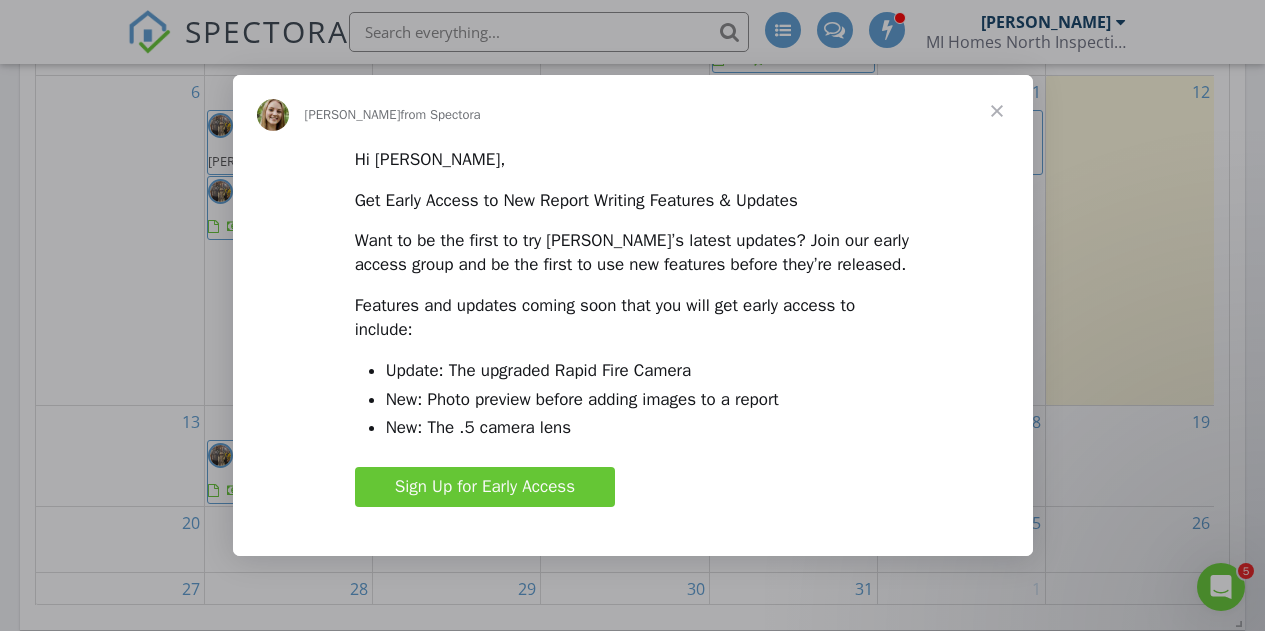 click at bounding box center (997, 111) 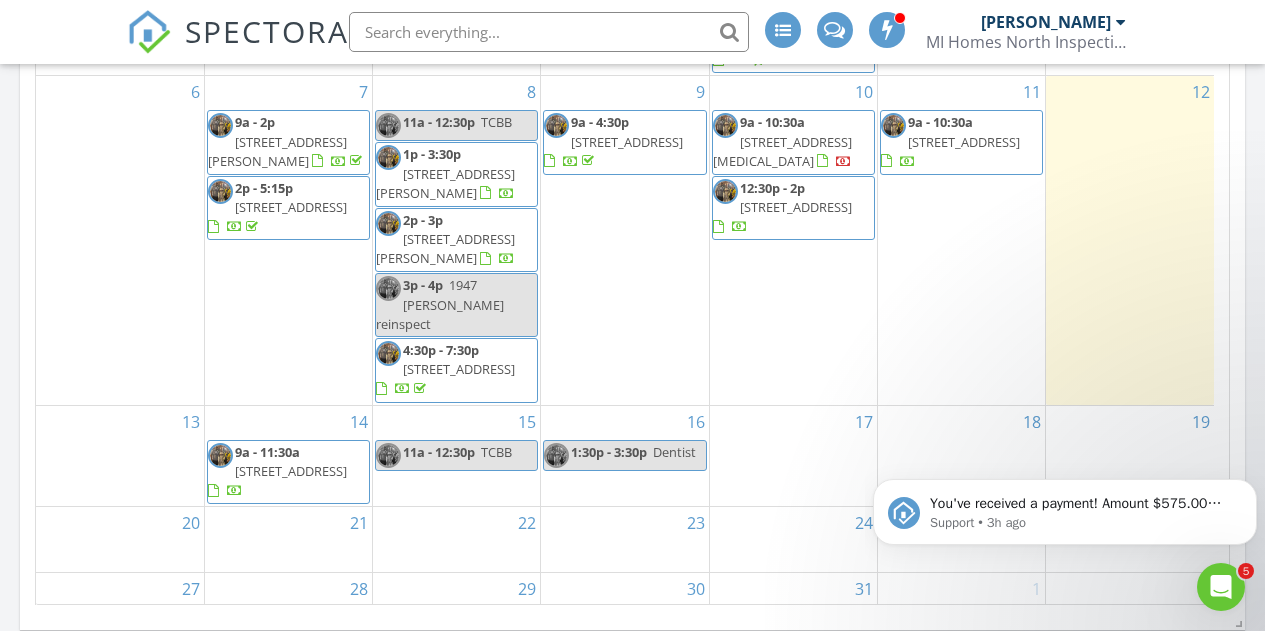scroll, scrollTop: 0, scrollLeft: 0, axis: both 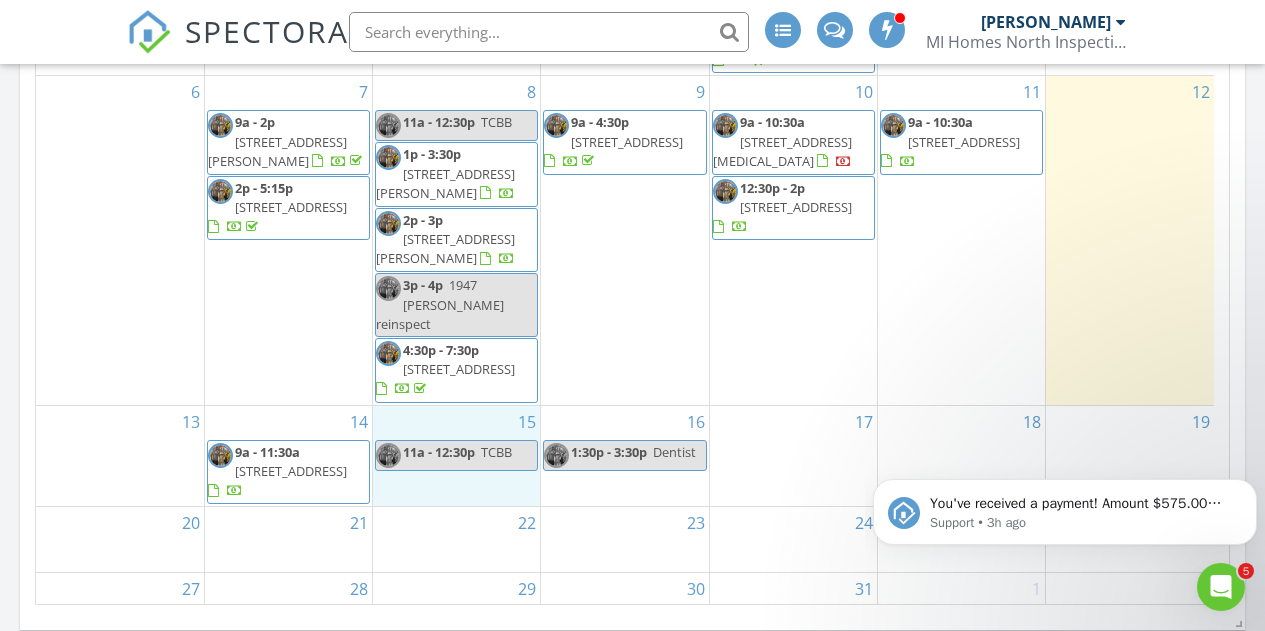 click on "15
11a - 12:30p
TCBB" at bounding box center (456, 456) 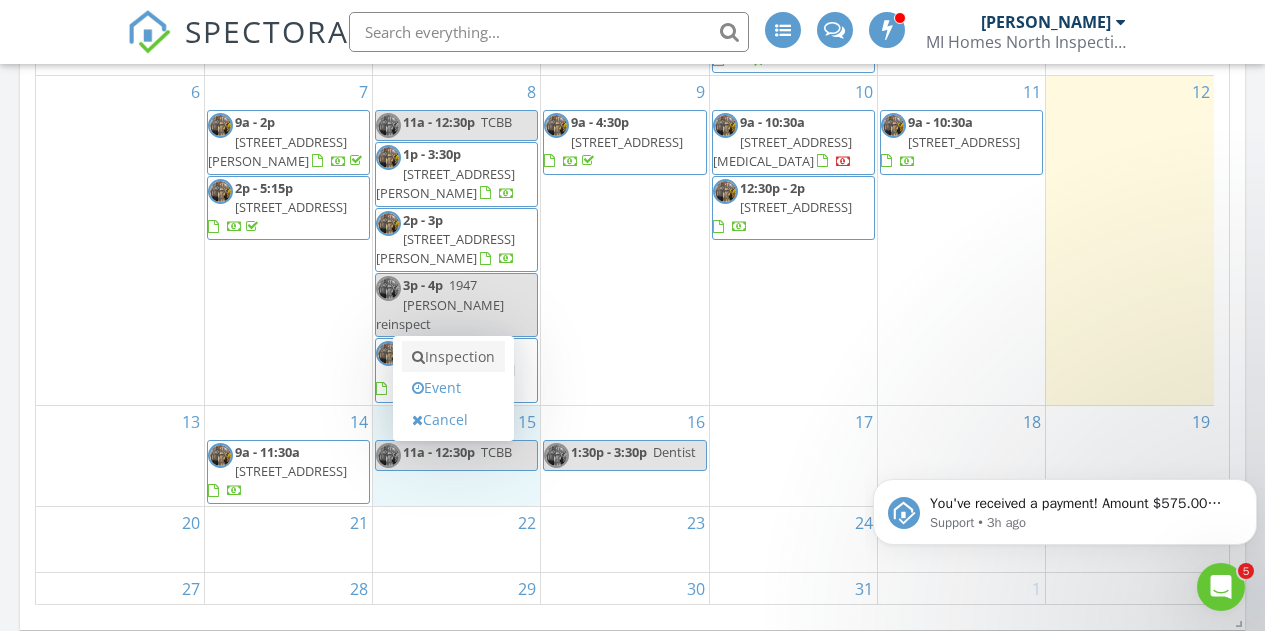 click on "Inspection" at bounding box center [453, 357] 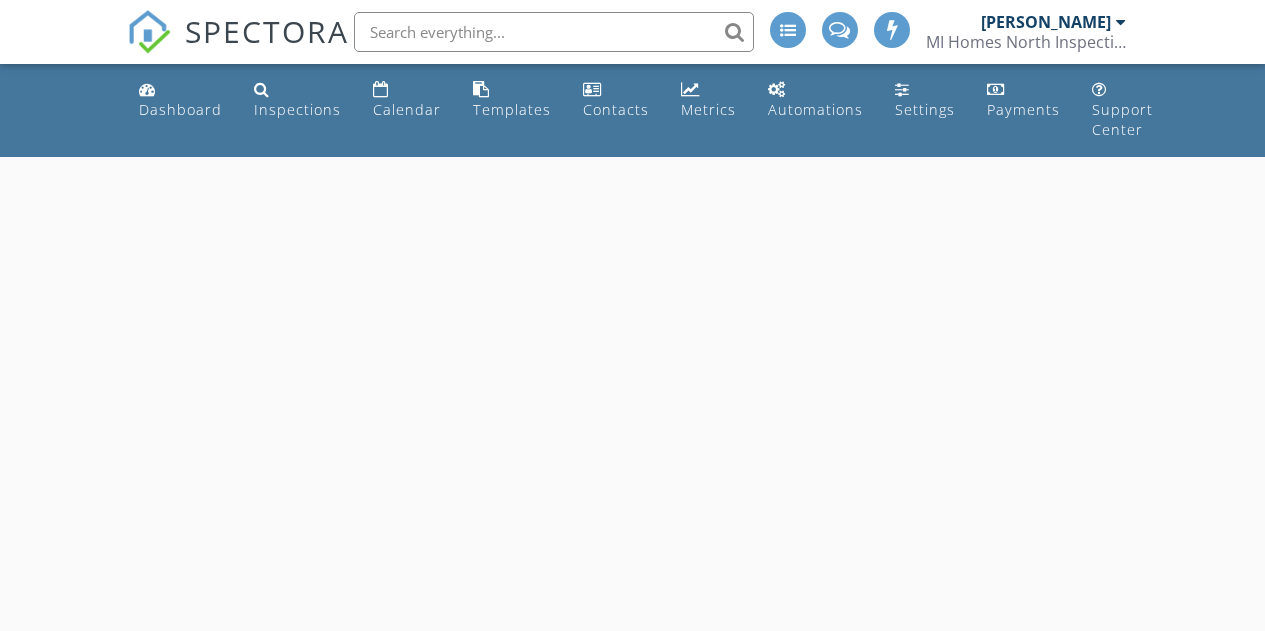 scroll, scrollTop: 0, scrollLeft: 0, axis: both 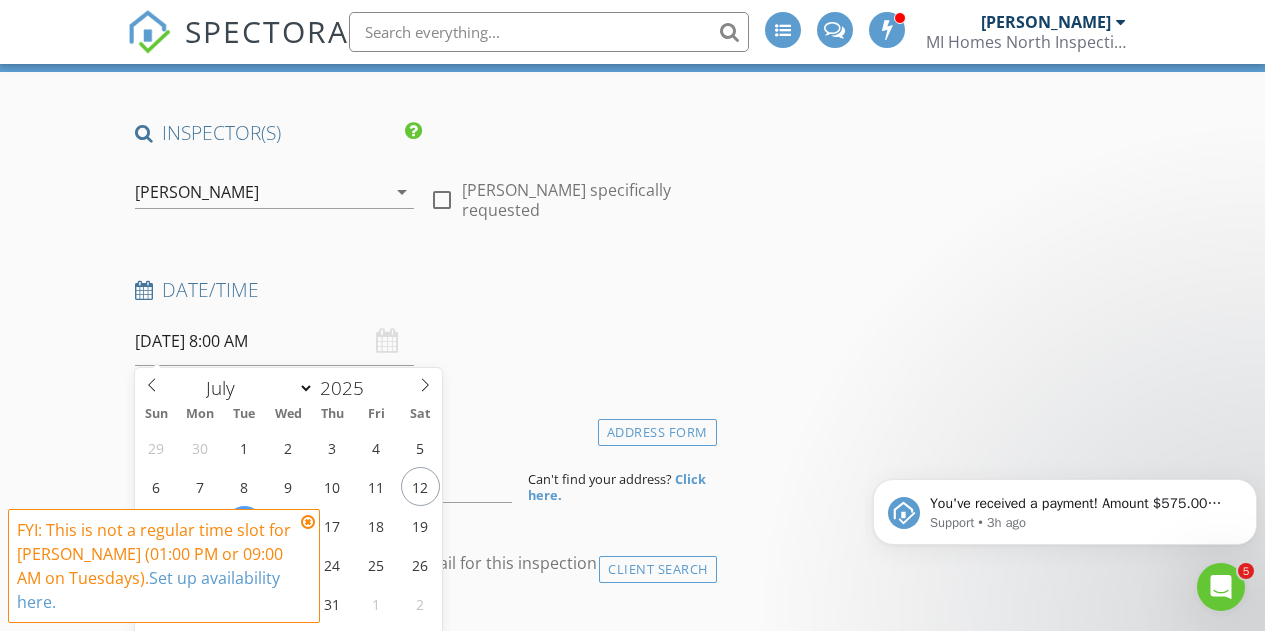 click on "[DATE] 8:00 AM" at bounding box center [274, 341] 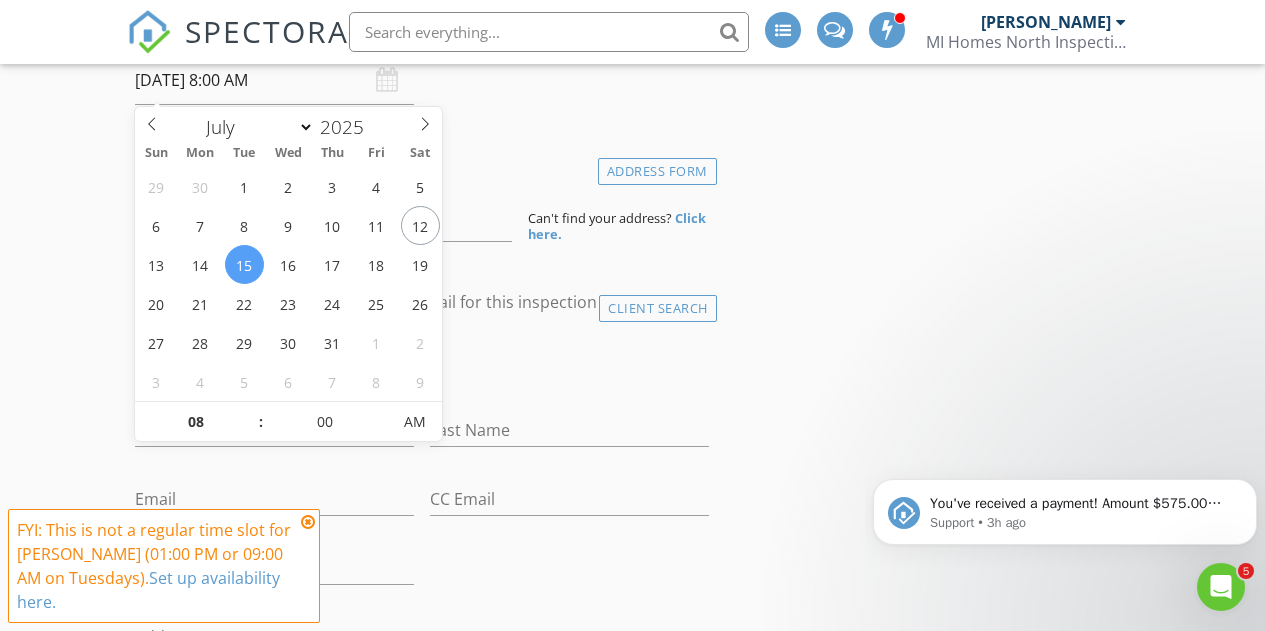scroll, scrollTop: 415, scrollLeft: 0, axis: vertical 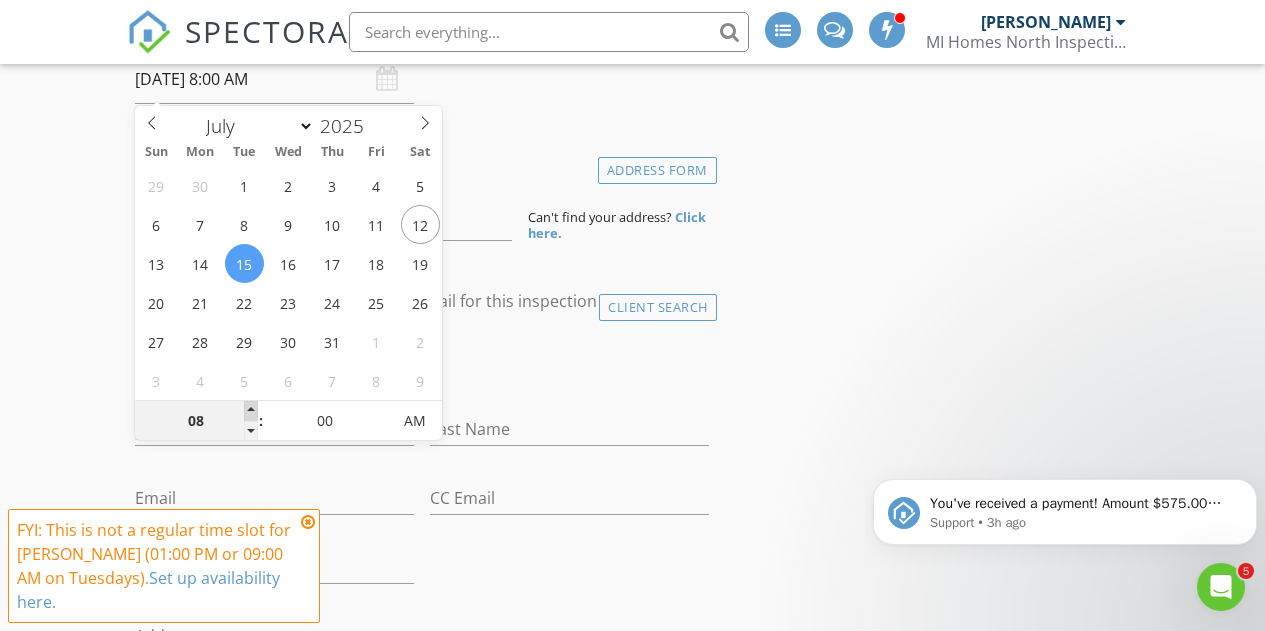 type on "09" 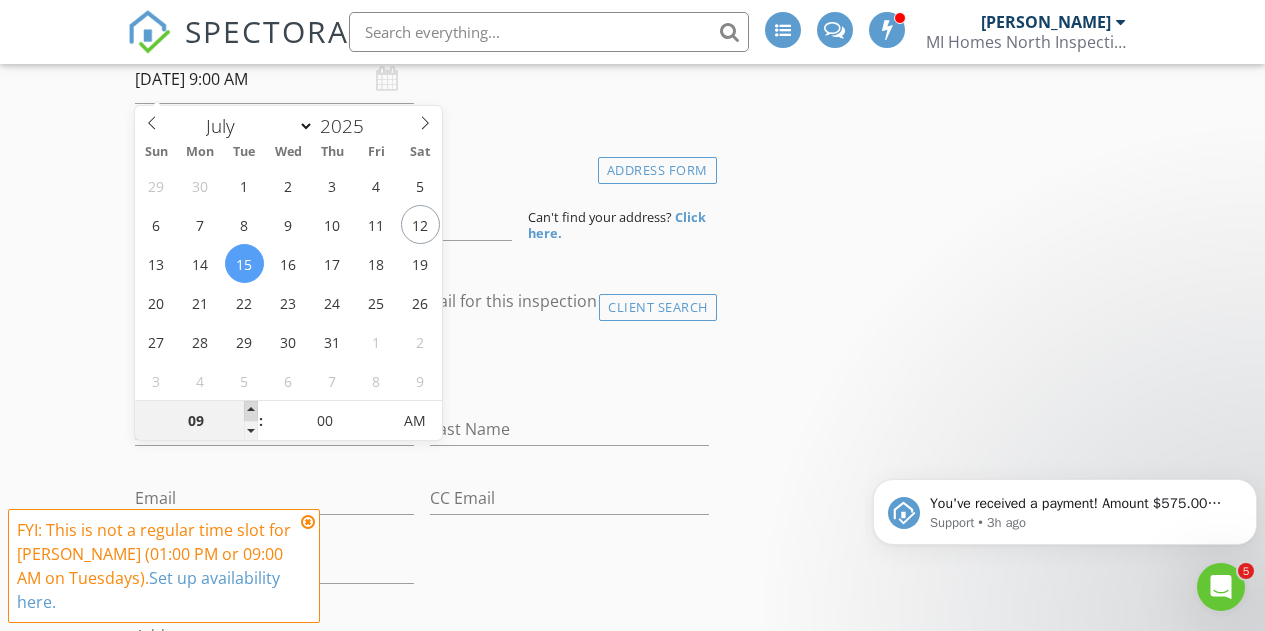 click at bounding box center (251, 411) 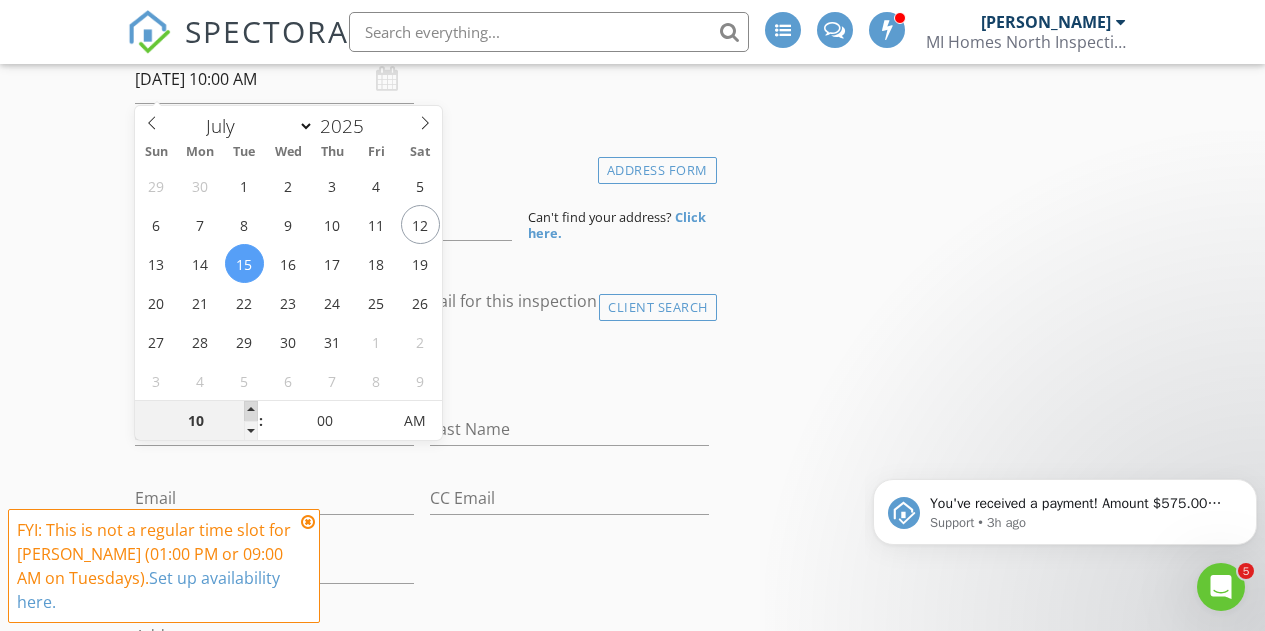 click at bounding box center [251, 411] 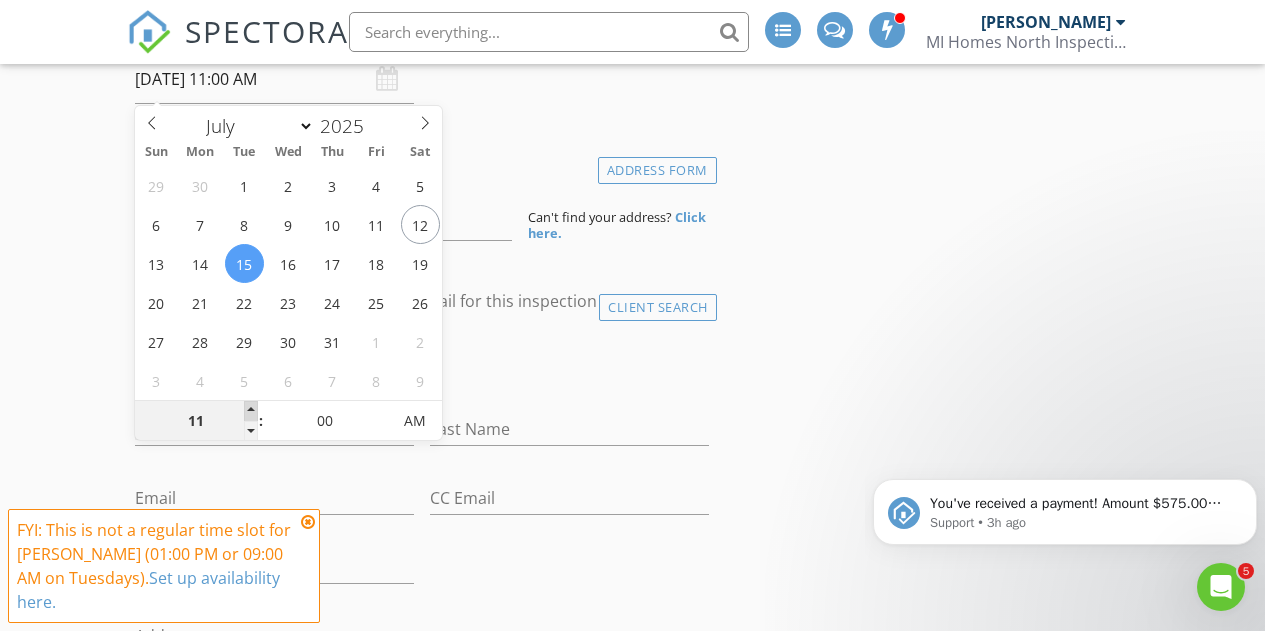 click at bounding box center (251, 411) 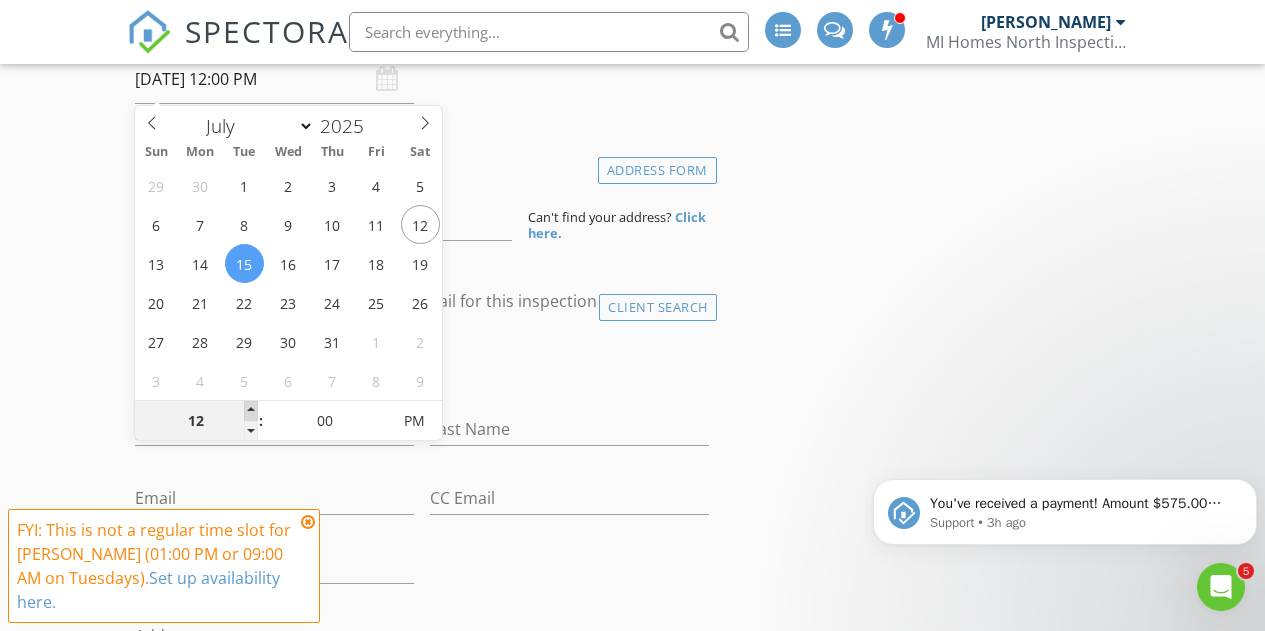 click at bounding box center [251, 411] 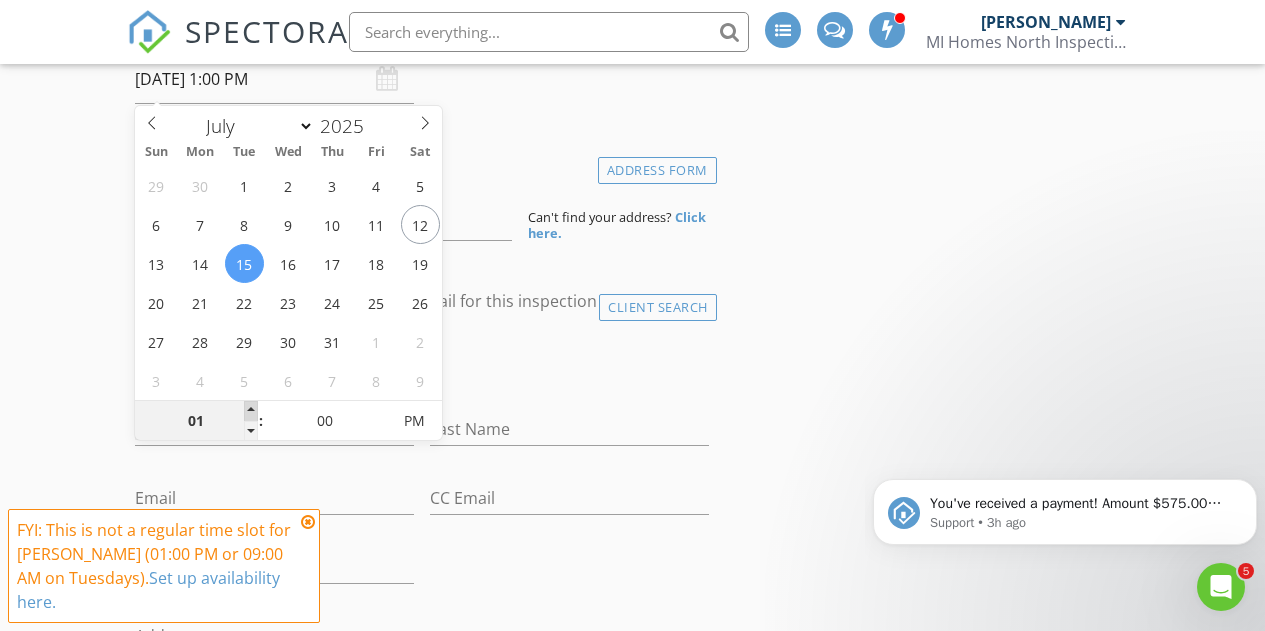 click at bounding box center (251, 411) 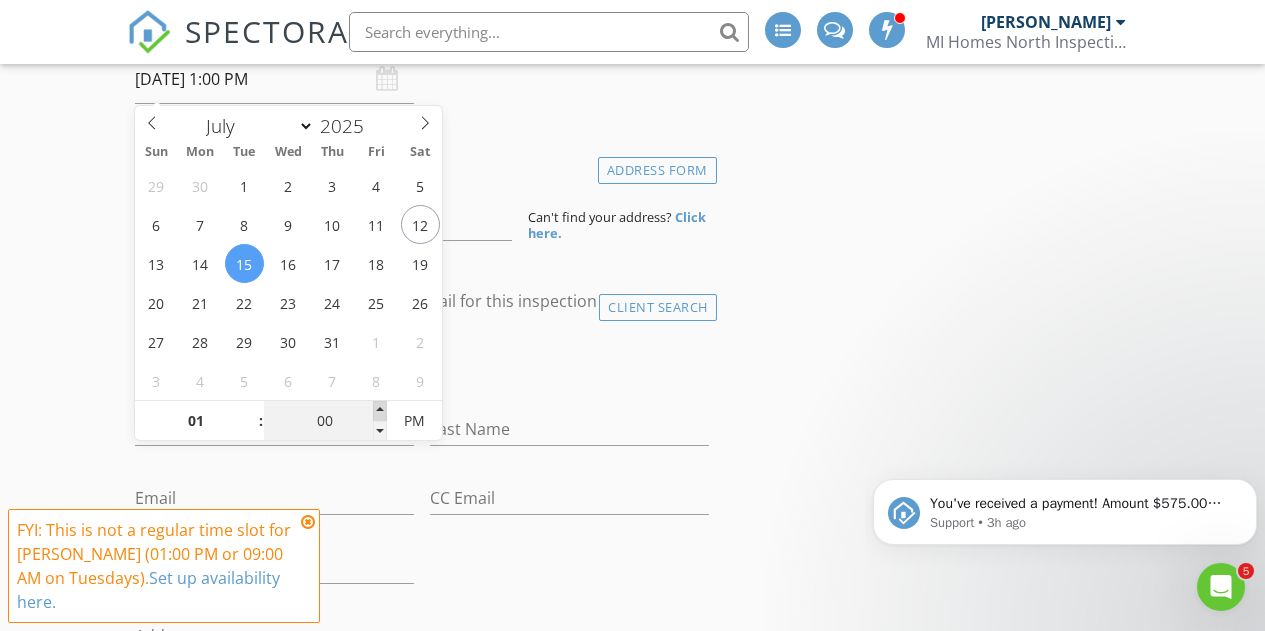 type on "05" 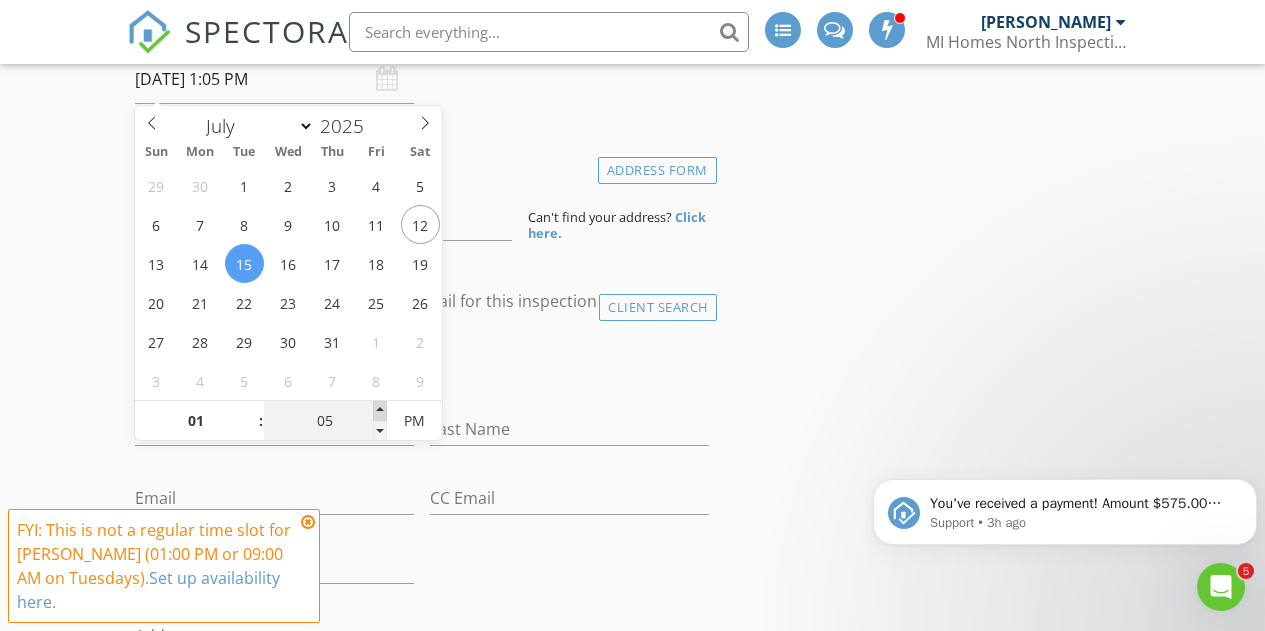 click at bounding box center [380, 411] 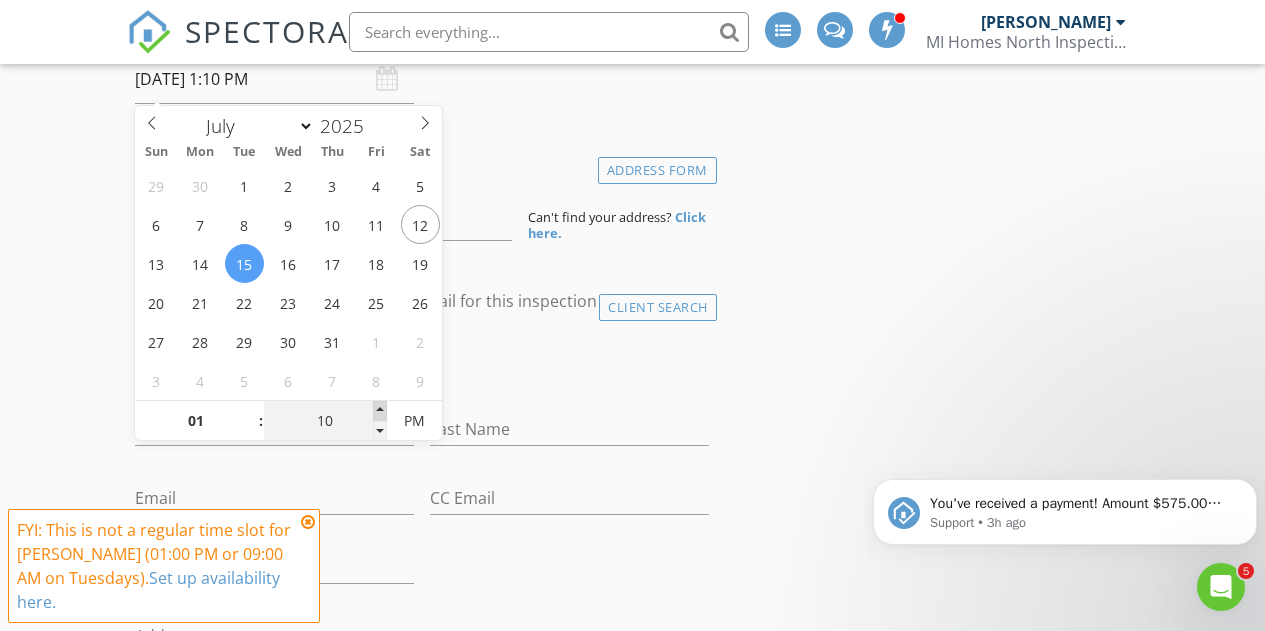 click at bounding box center [380, 411] 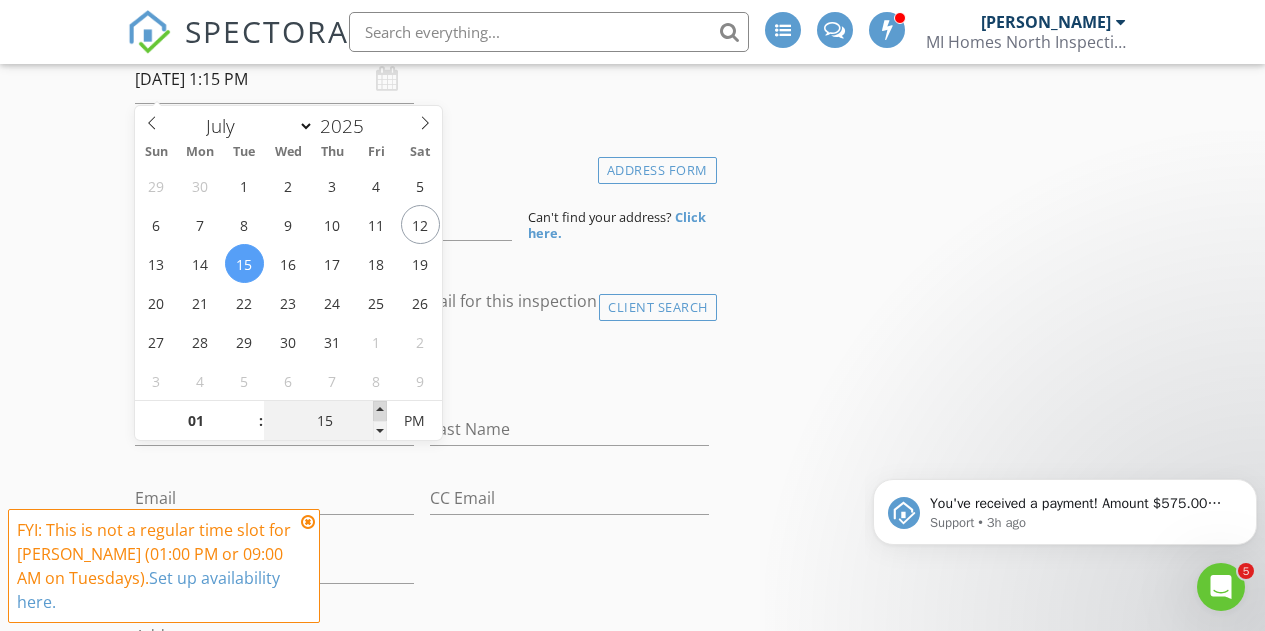 click at bounding box center [380, 411] 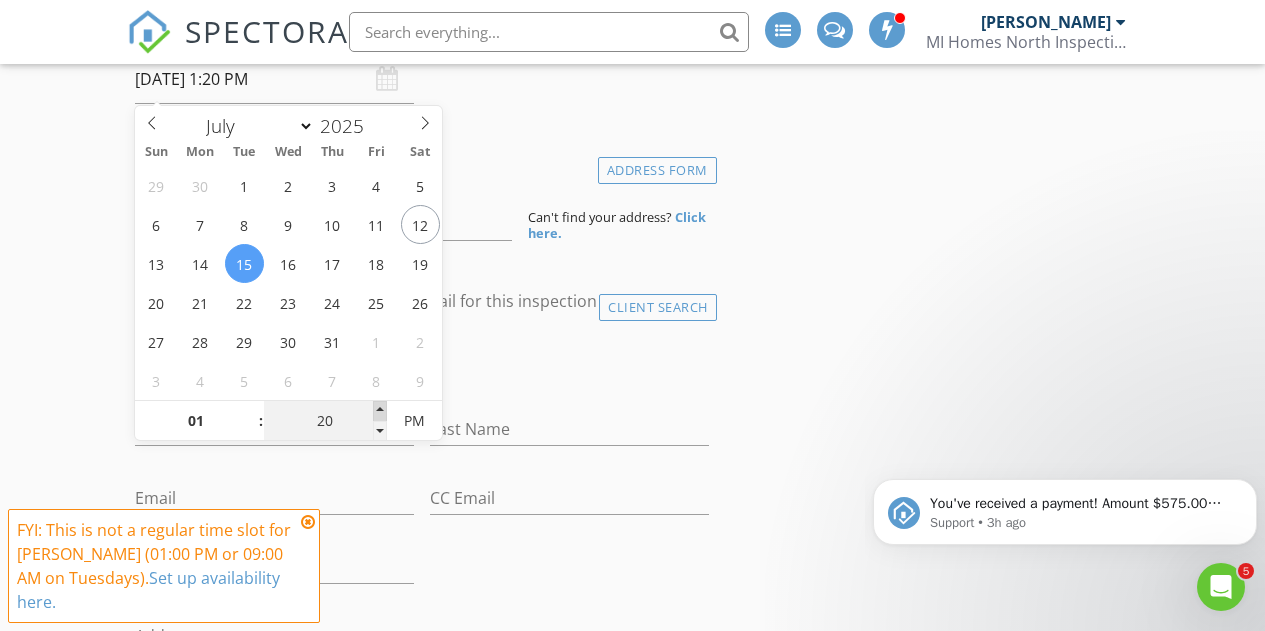 click at bounding box center [380, 411] 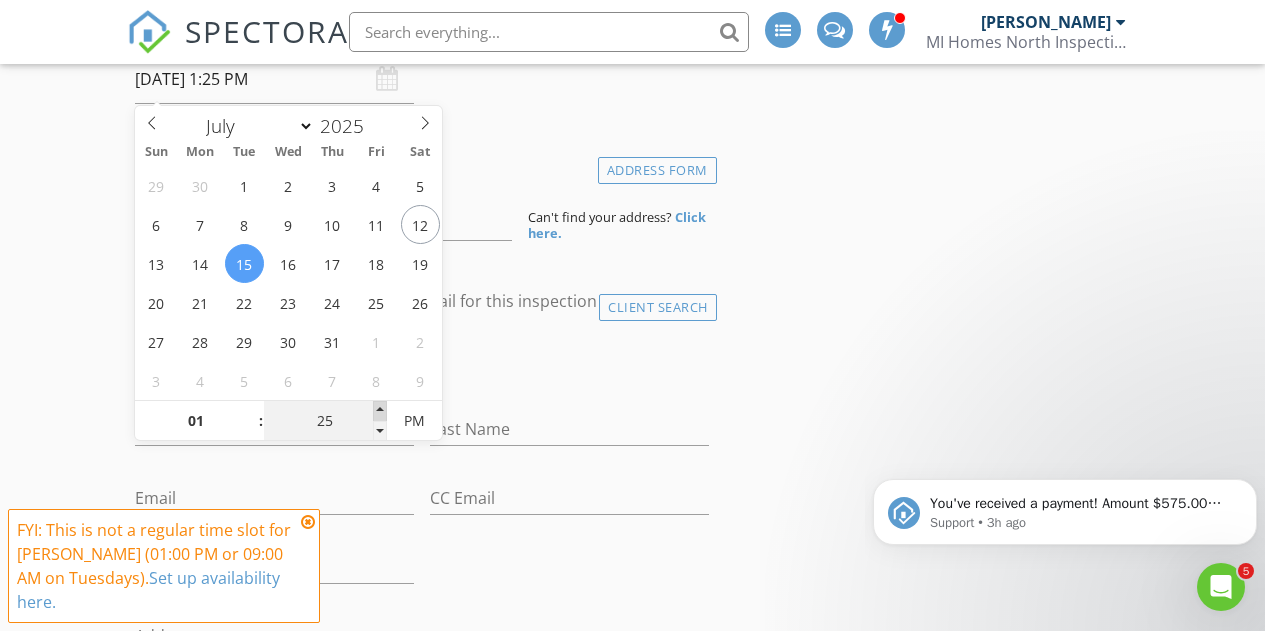 click at bounding box center [380, 411] 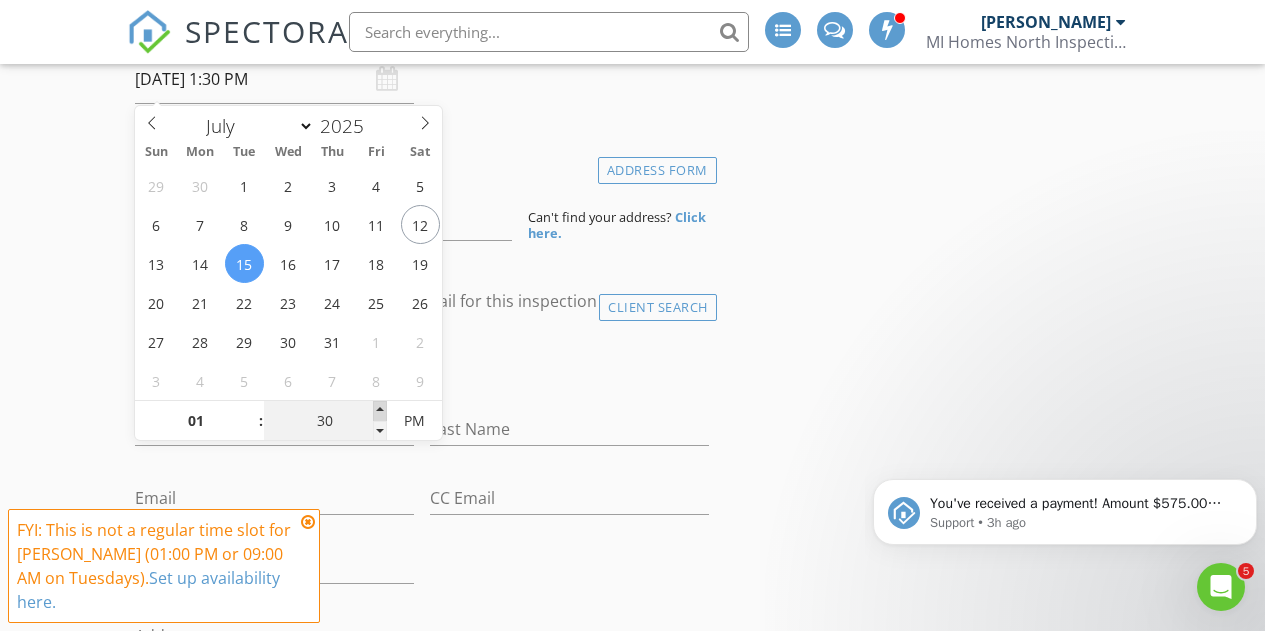 click at bounding box center (380, 411) 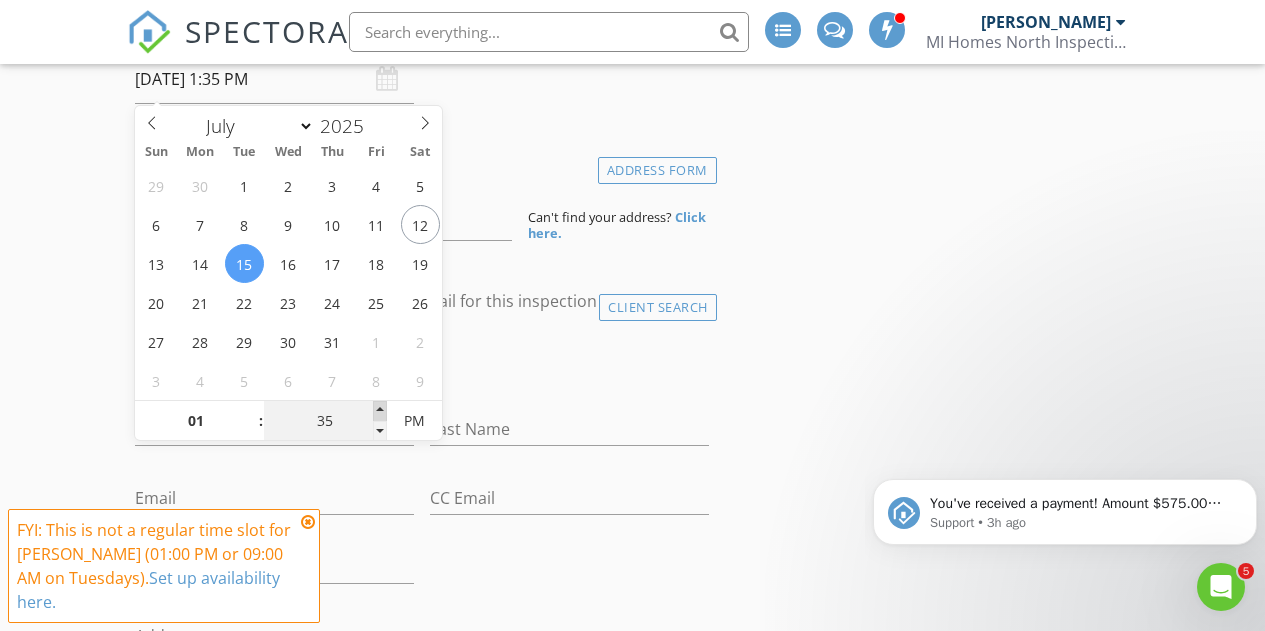 click at bounding box center [380, 411] 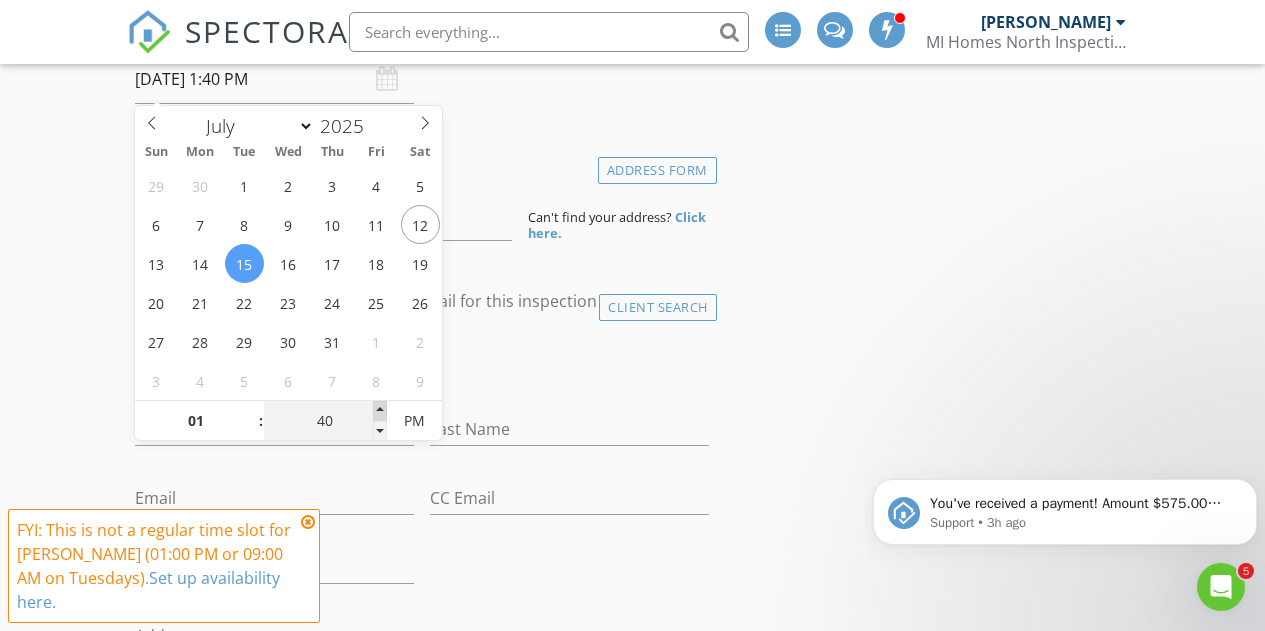 click at bounding box center [380, 411] 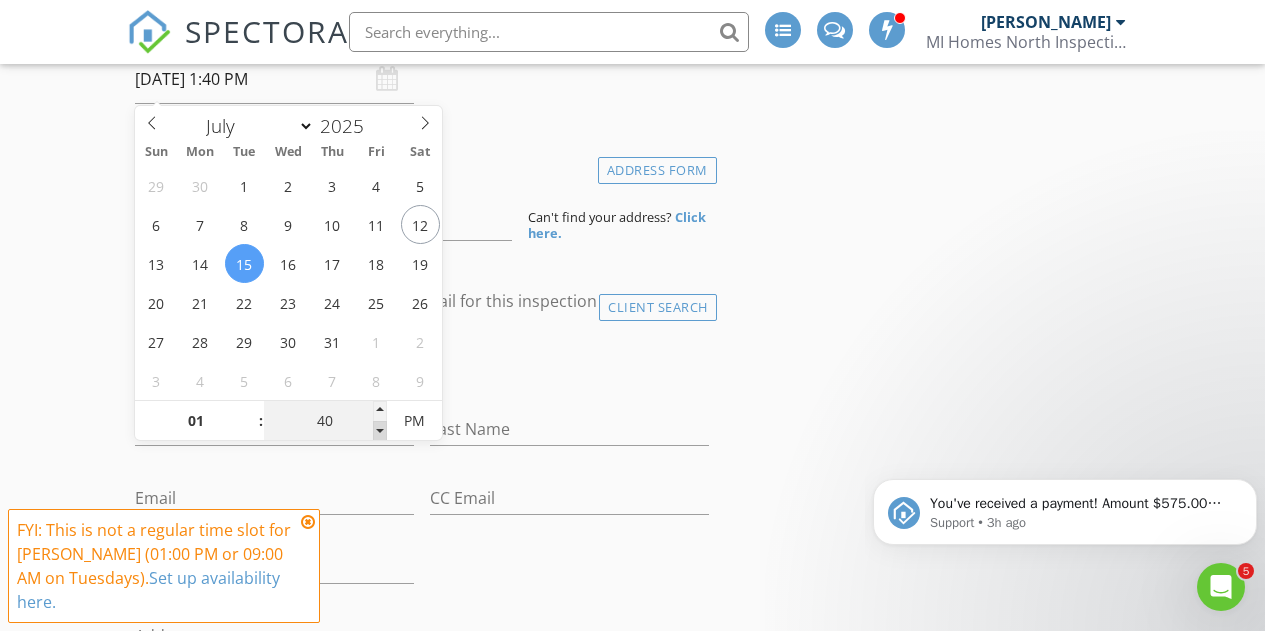 type on "35" 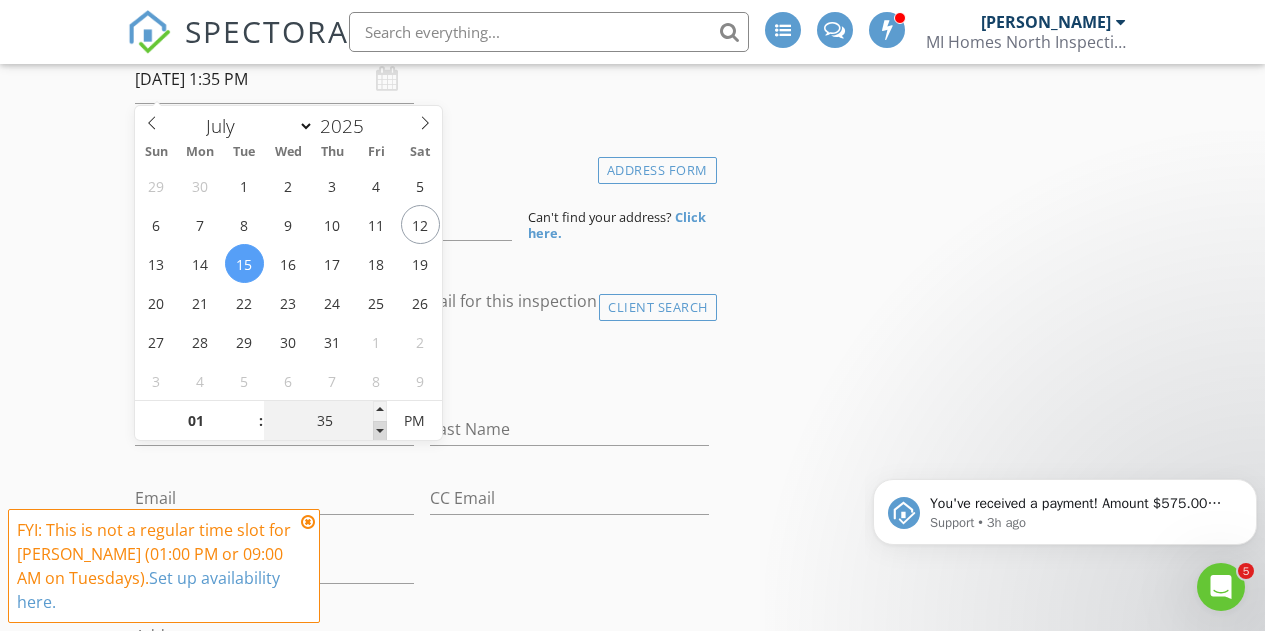 click at bounding box center (380, 431) 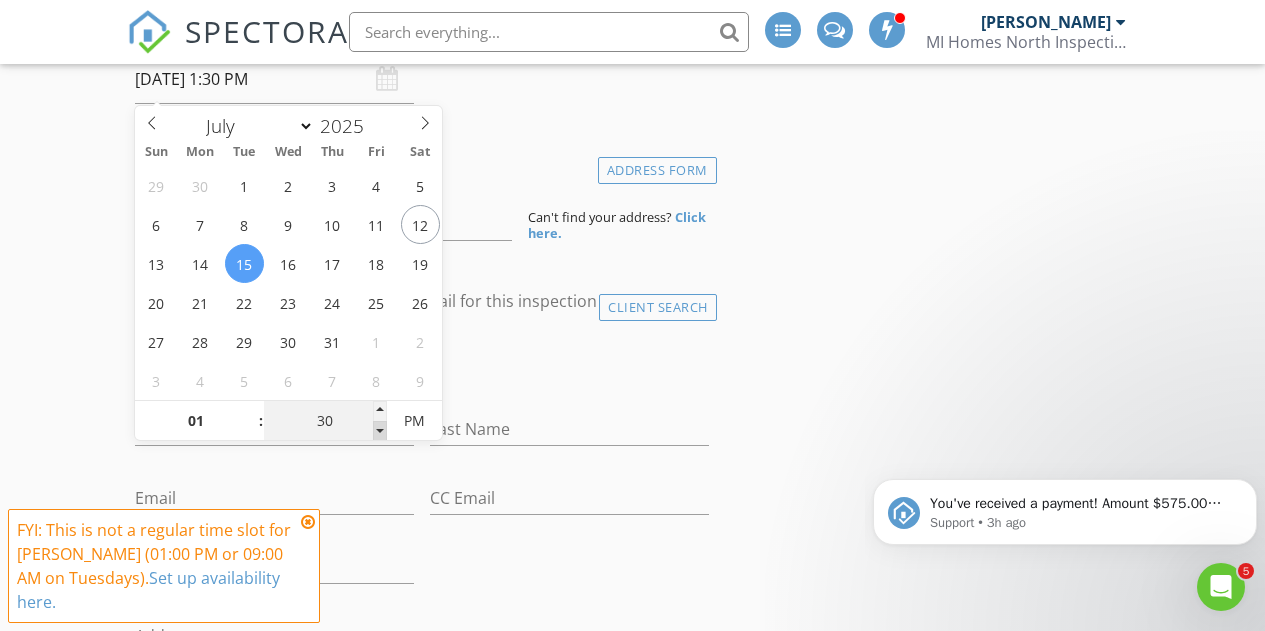 click at bounding box center [380, 431] 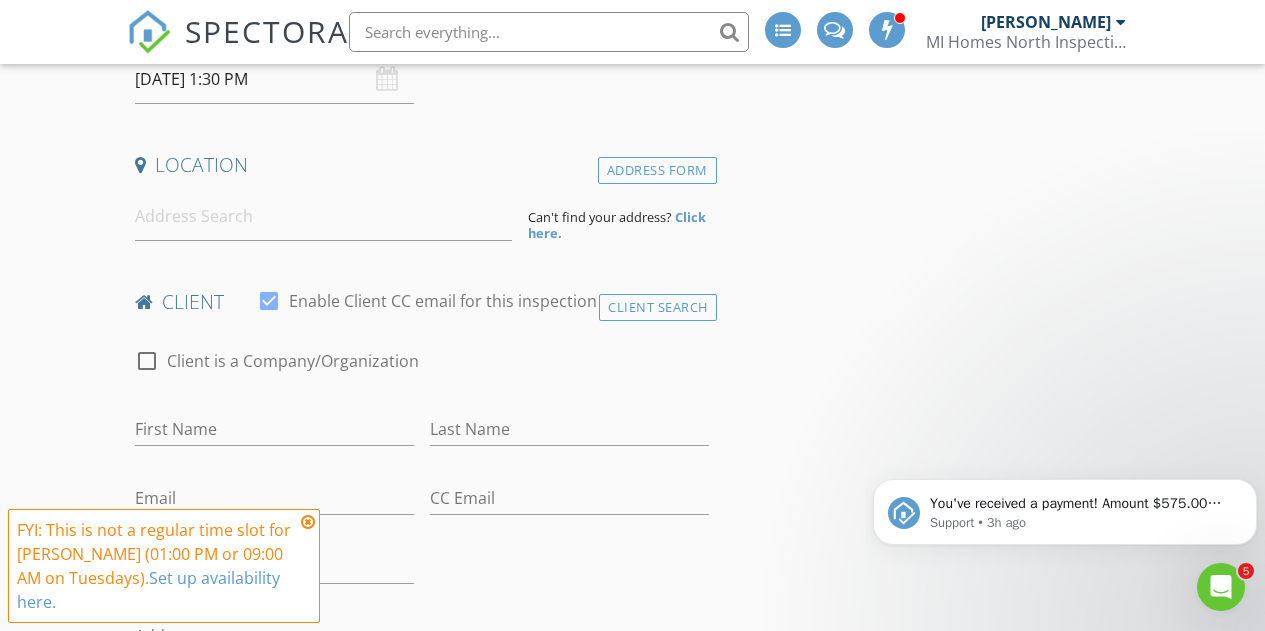 click on "New Inspection
INSPECTOR(S)
check_box   Matt Indish   PRIMARY   Matt Indish arrow_drop_down   check_box_outline_blank Matt Indish specifically requested
Date/Time
07/15/2025 1:30 PM
Location
Address Form       Can't find your address?   Click here.
client
check_box Enable Client CC email for this inspection   Client Search     check_box_outline_blank Client is a Company/Organization     First Name   Last Name   Email   CC Email   Phone   Address   City   State   Zip     Tags         Notes   Private Notes
ADD ADDITIONAL client
SERVICES
check_box_outline_blank   Home Inspection (Buyer's Inspection)   Home Inspection - Start here and then include services in the "add ons" section for the best pricing check_box_outline_blank   Pre-Listing Inspection (Sellers Inspection)" at bounding box center (632, 1655) 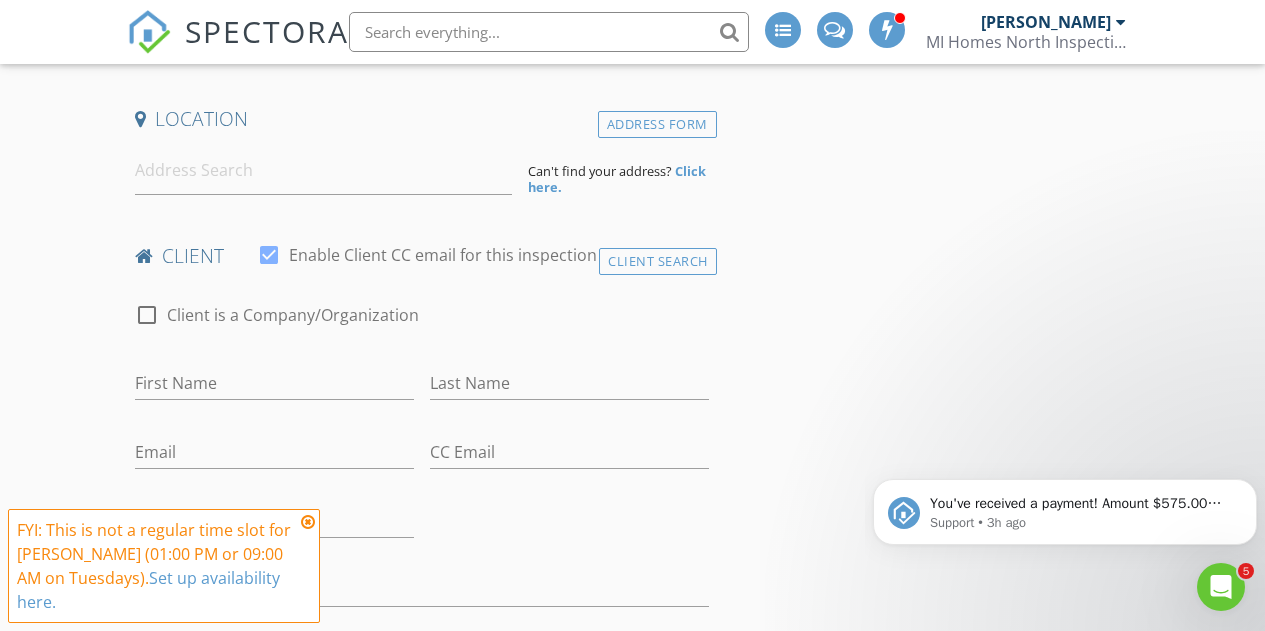 scroll, scrollTop: 361, scrollLeft: 0, axis: vertical 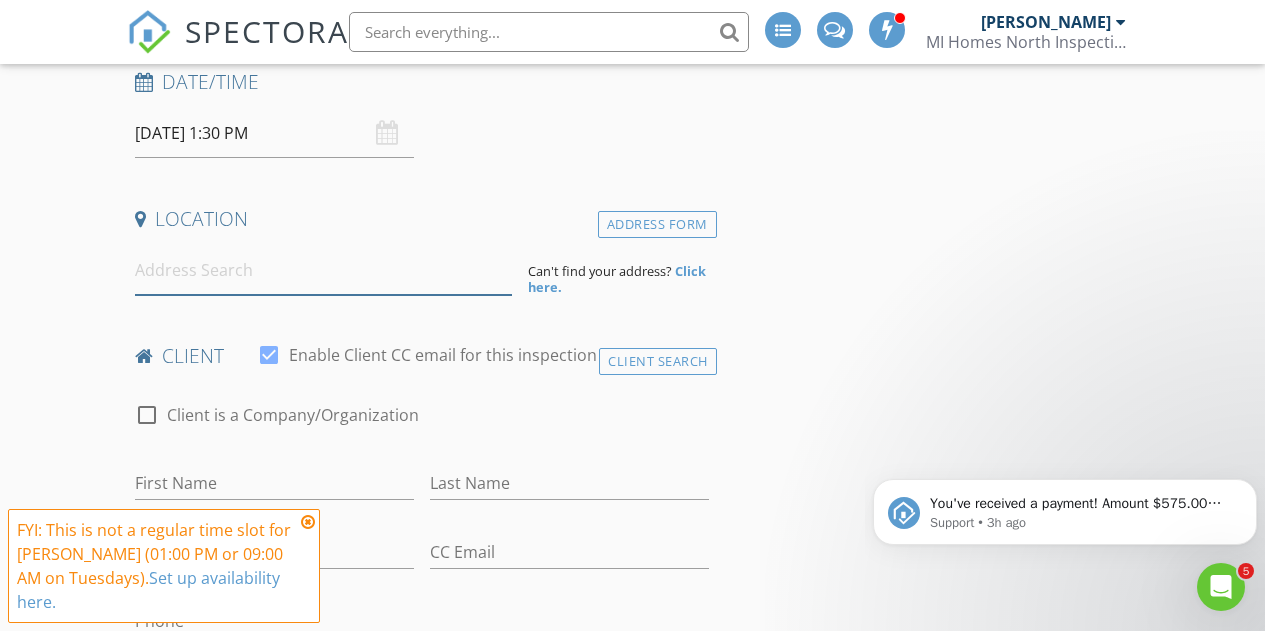 click at bounding box center (324, 270) 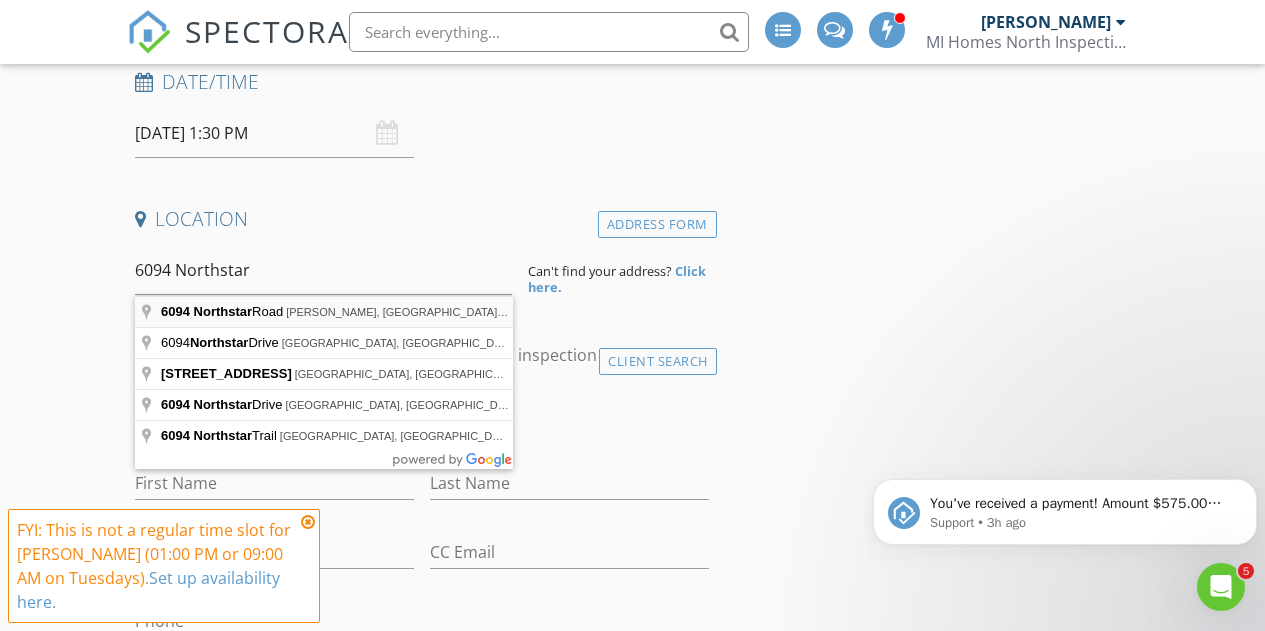 type on "6094 Northstar Road, Gaylord, MI, USA" 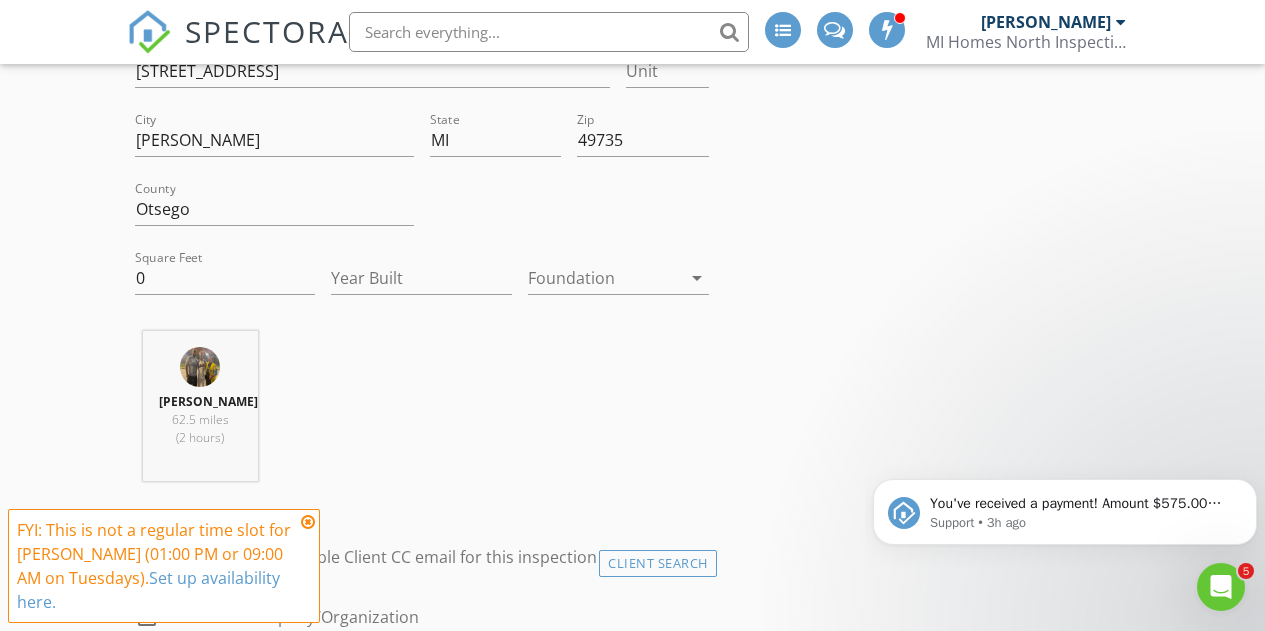 scroll, scrollTop: 569, scrollLeft: 0, axis: vertical 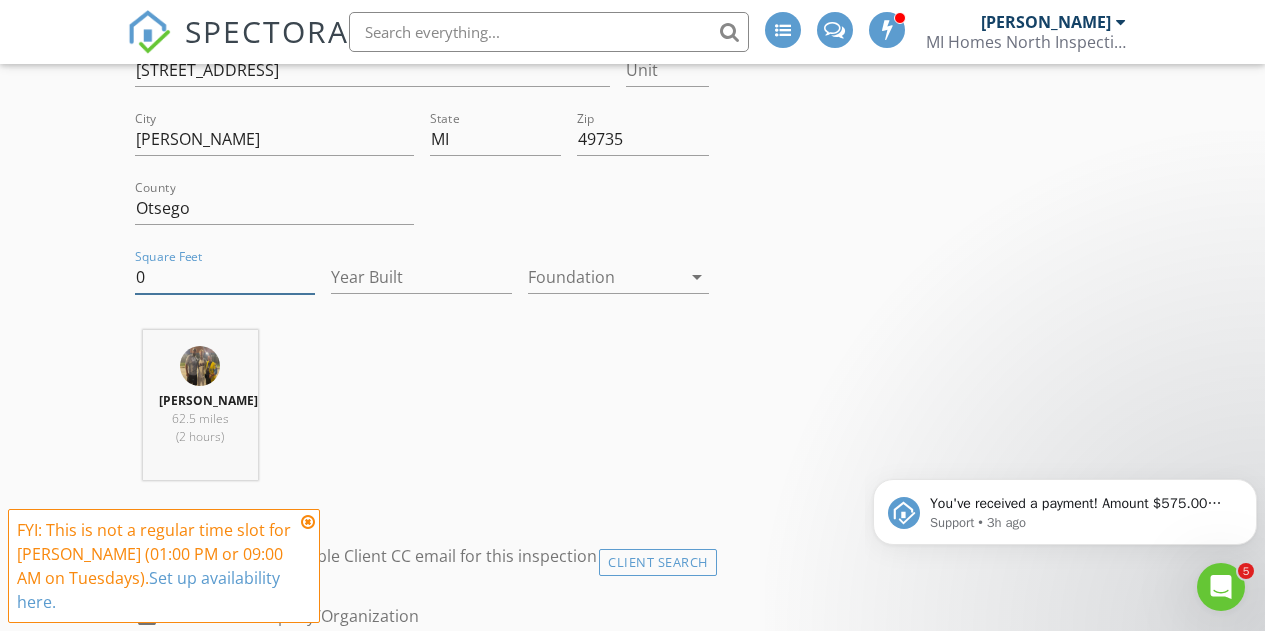 click on "0" at bounding box center (225, 277) 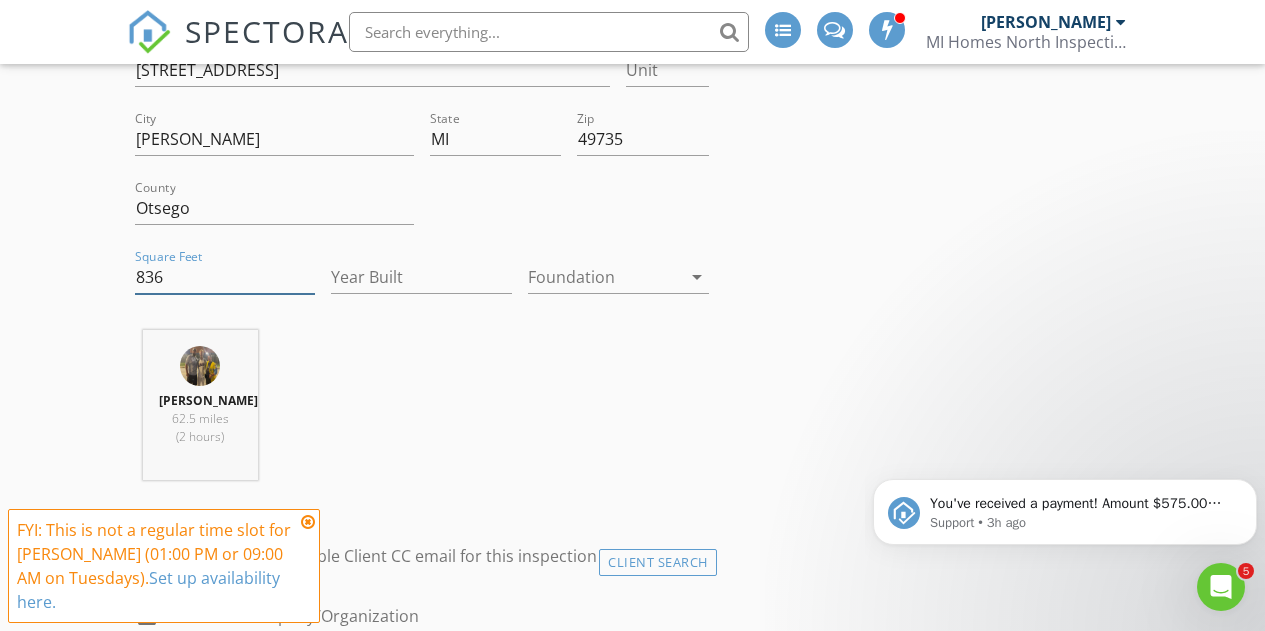 type on "836" 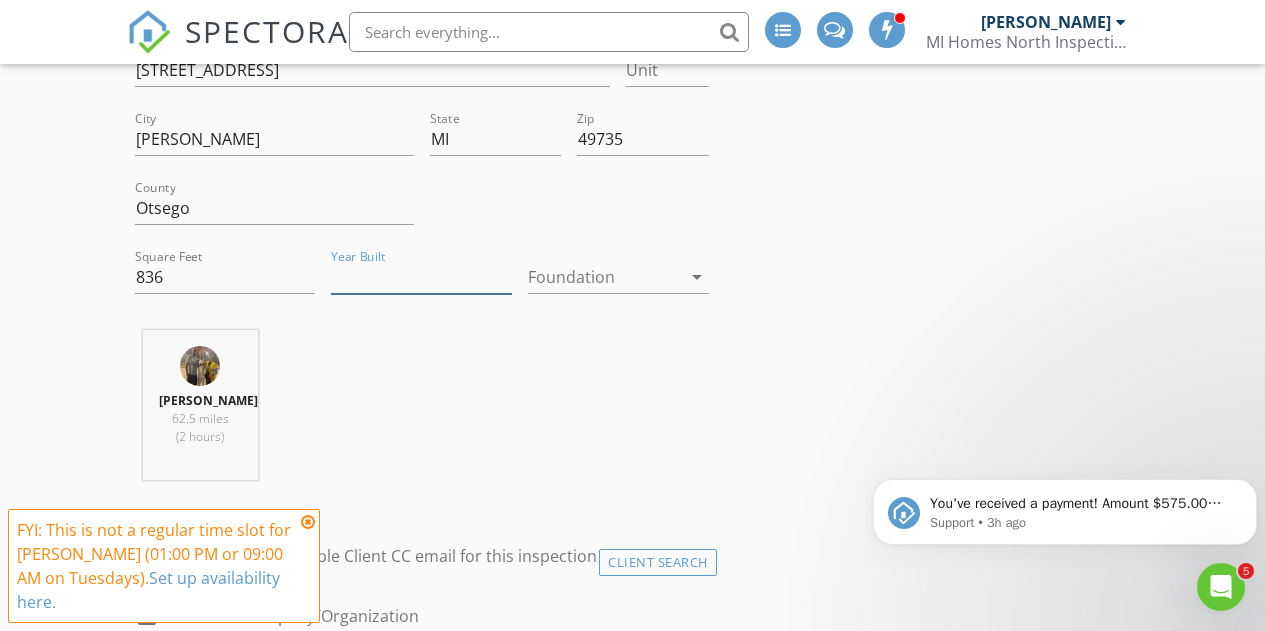 click on "Year Built" at bounding box center (421, 277) 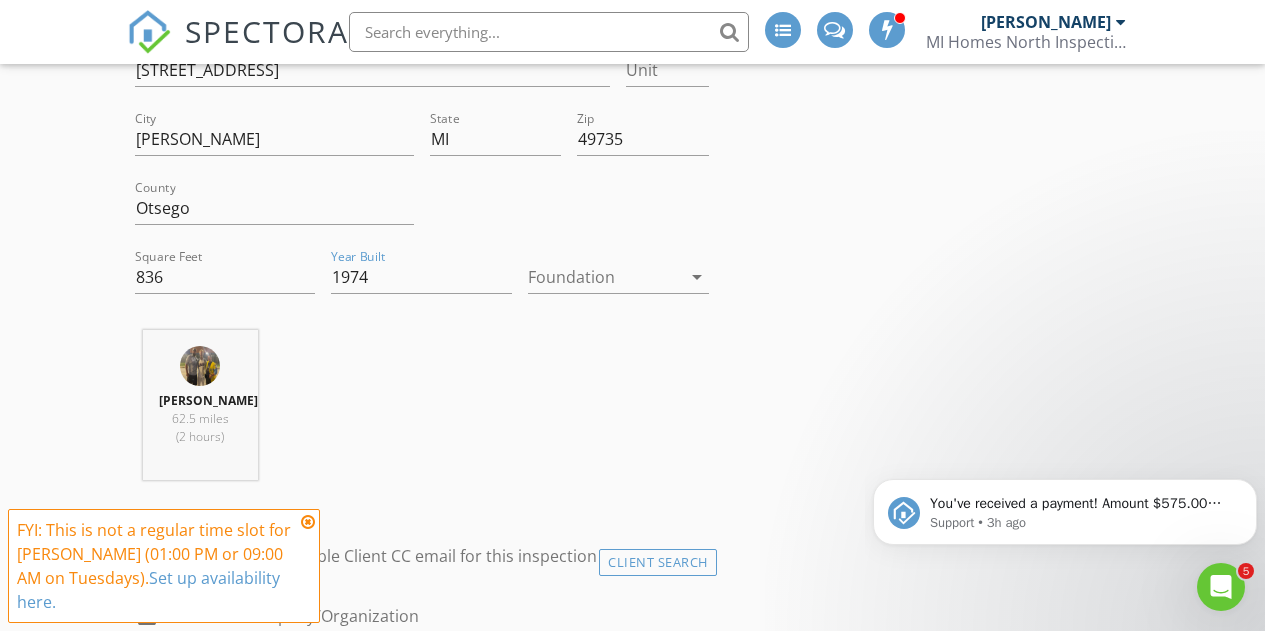 click at bounding box center [604, 277] 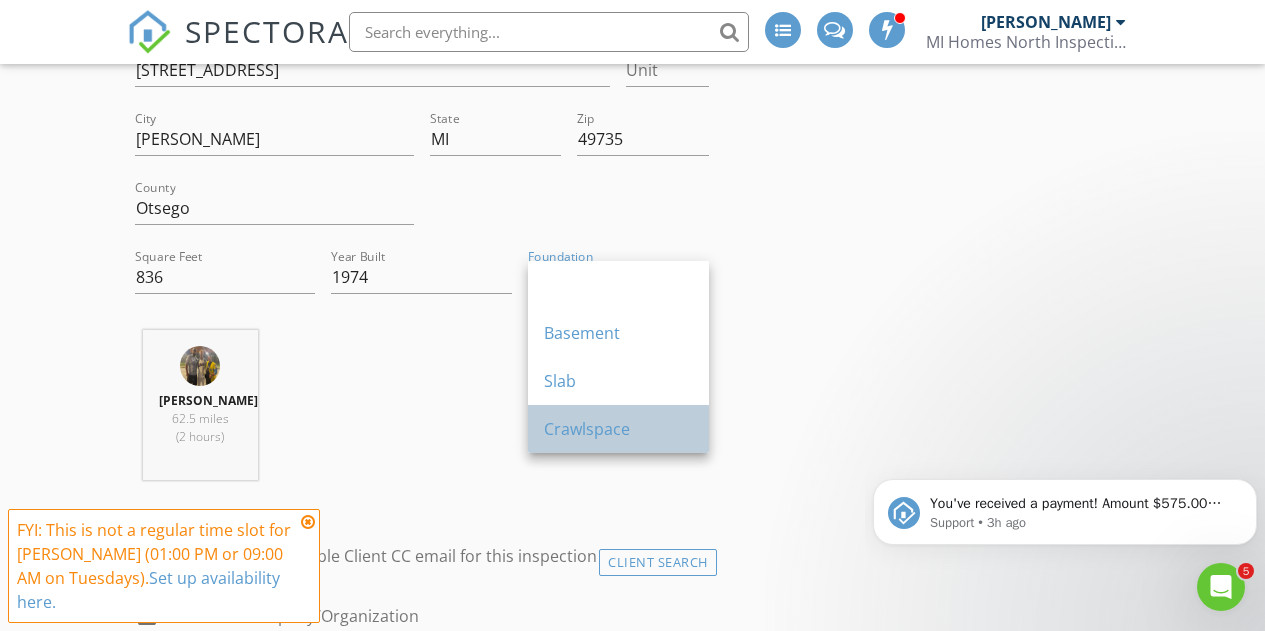 click on "Crawlspace" at bounding box center [618, 429] 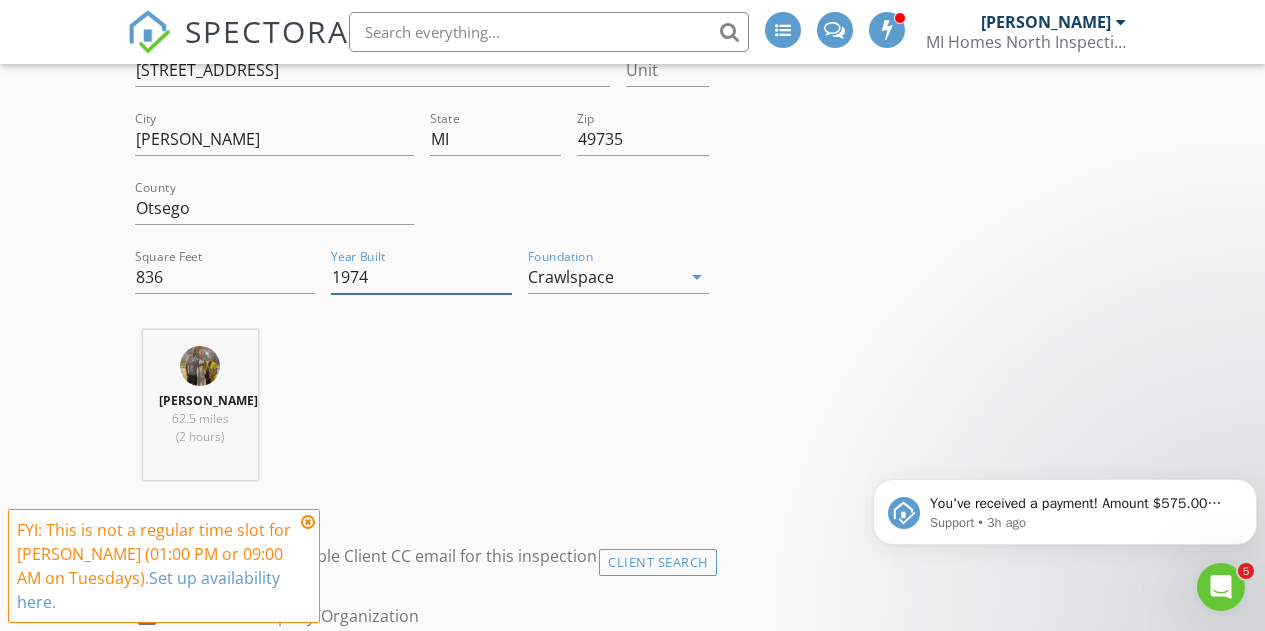 click on "1974" at bounding box center (421, 277) 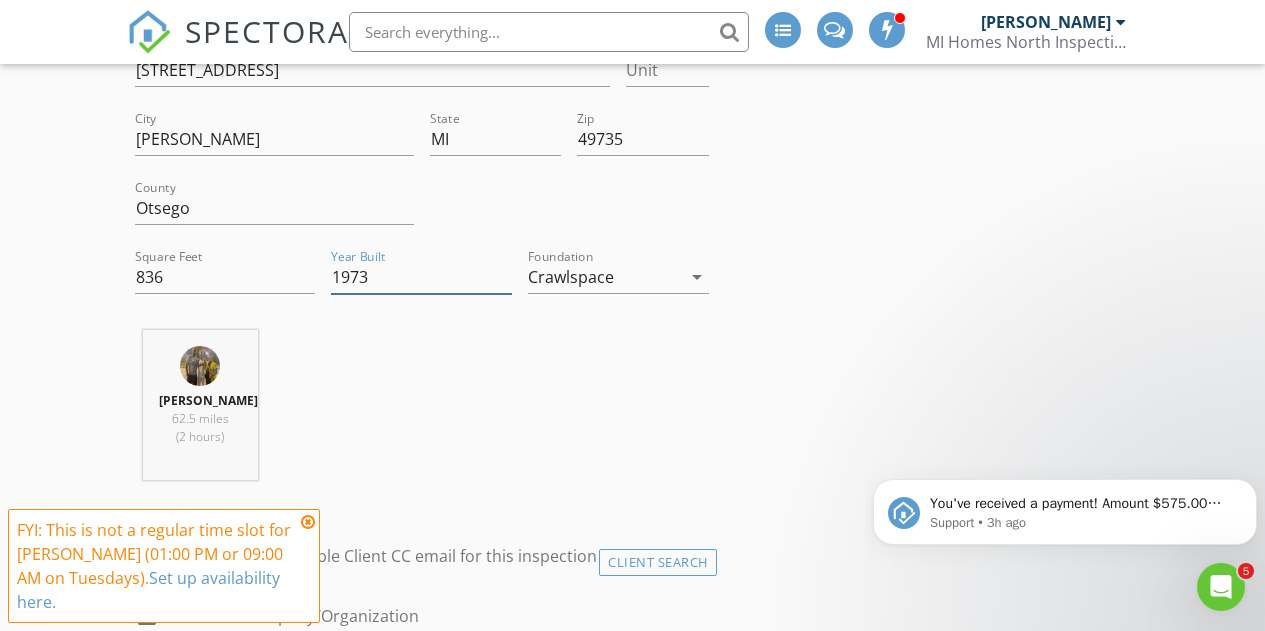 type on "1973" 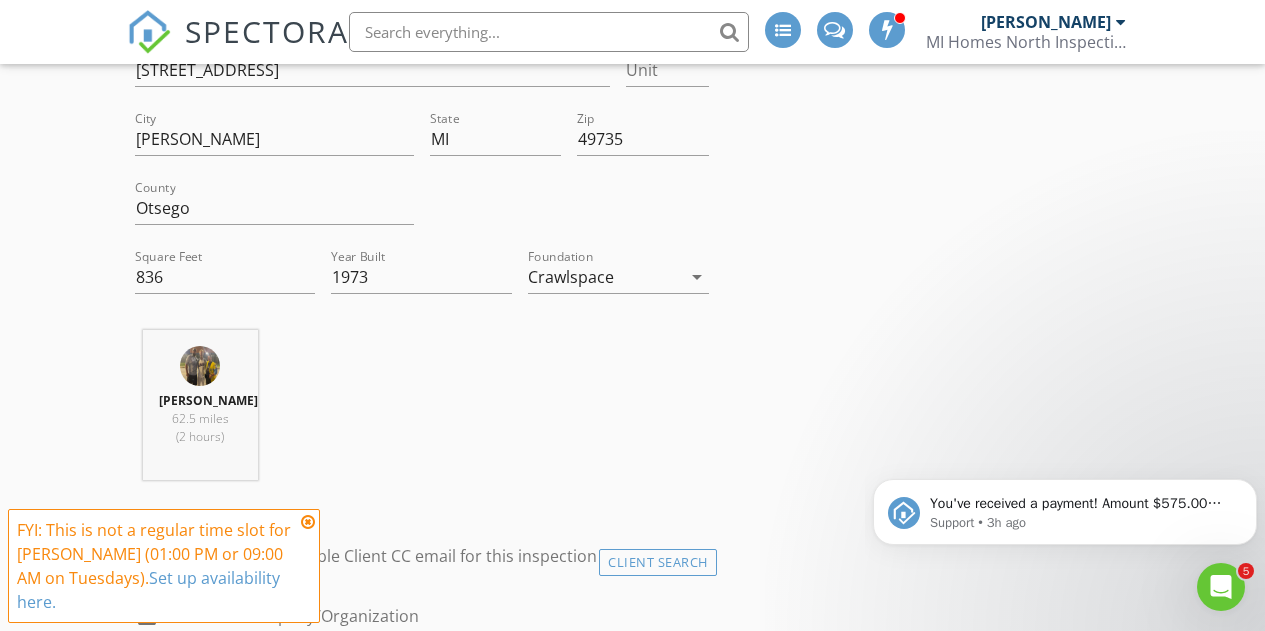 click on "New Inspection
INSPECTOR(S)
check_box   Matt Indish   PRIMARY   Matt Indish arrow_drop_down   check_box_outline_blank Matt Indish specifically requested
Date/Time
07/15/2025 1:30 PM
Location
Address Search       Address 6094 Northstar Rd   Unit   City Gaylord   State MI   Zip 49735   County Otsego     Square Feet 836   Year Built 1973   Foundation Crawlspace arrow_drop_down     Matt Indish     62.5 miles     (2 hours)
client
check_box Enable Client CC email for this inspection   Client Search     check_box_outline_blank Client is a Company/Organization     First Name   Last Name   Email   CC Email   Phone   Address   City   State   Zip     Tags         Notes   Private Notes
ADD ADDITIONAL client
SERVICES
check_box_outline_blank   Home Inspection (Buyer's Inspection)" at bounding box center [632, 1705] 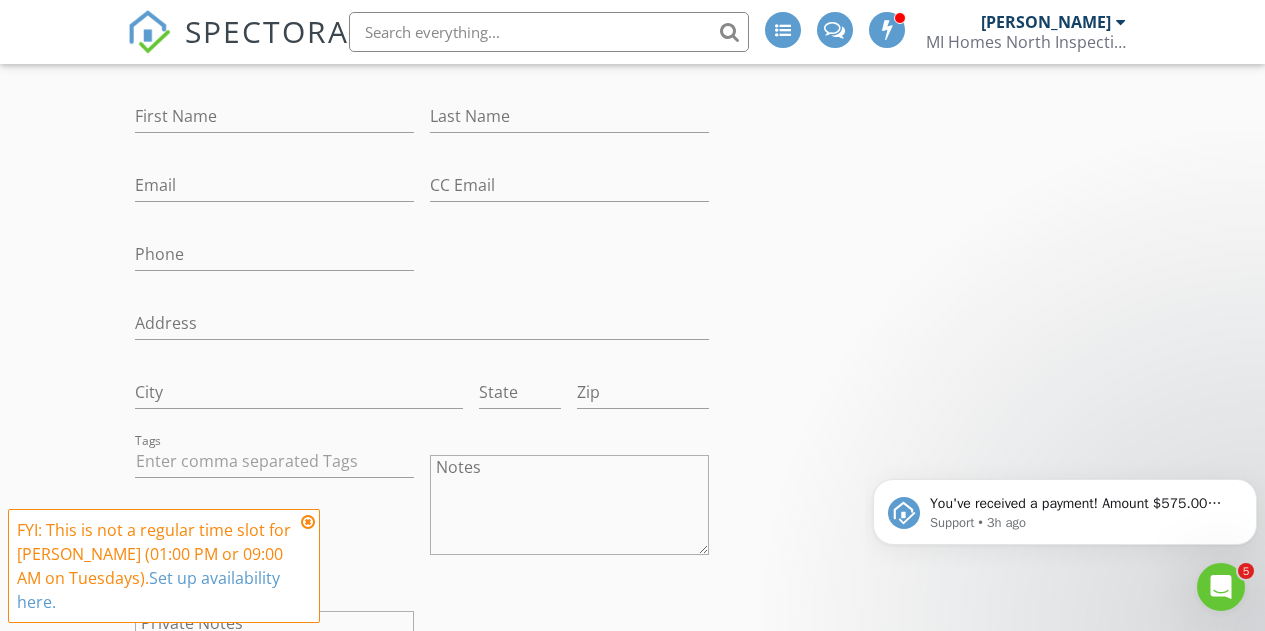 scroll, scrollTop: 1138, scrollLeft: 0, axis: vertical 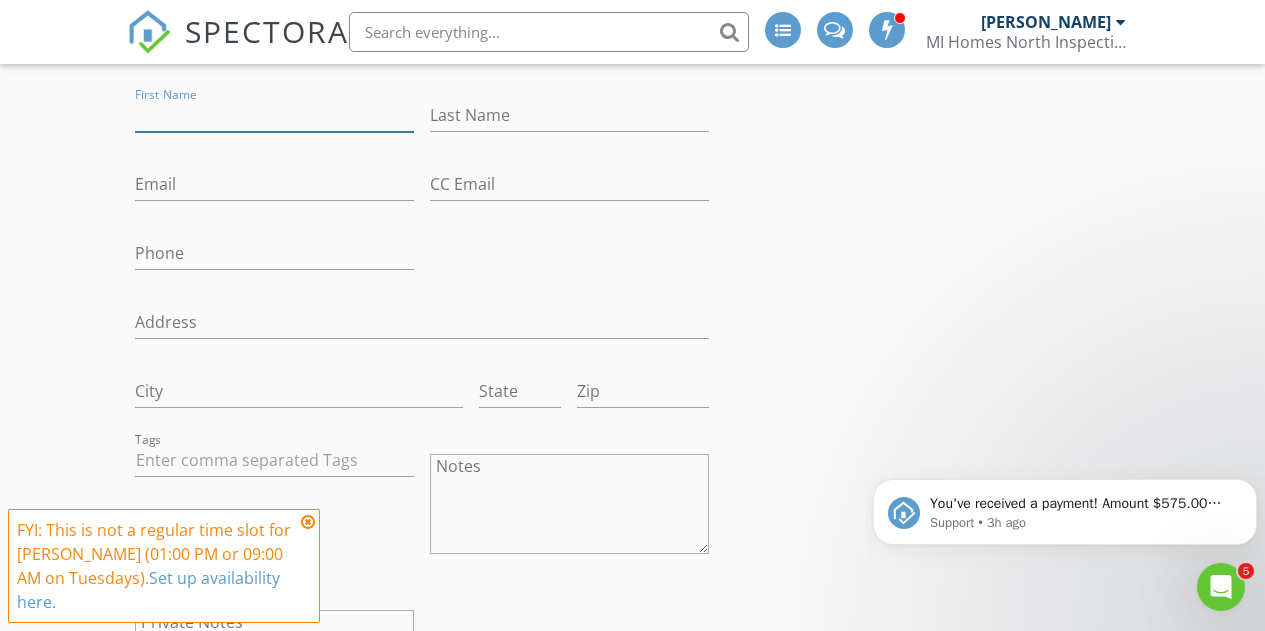 click on "First Name" at bounding box center (274, 115) 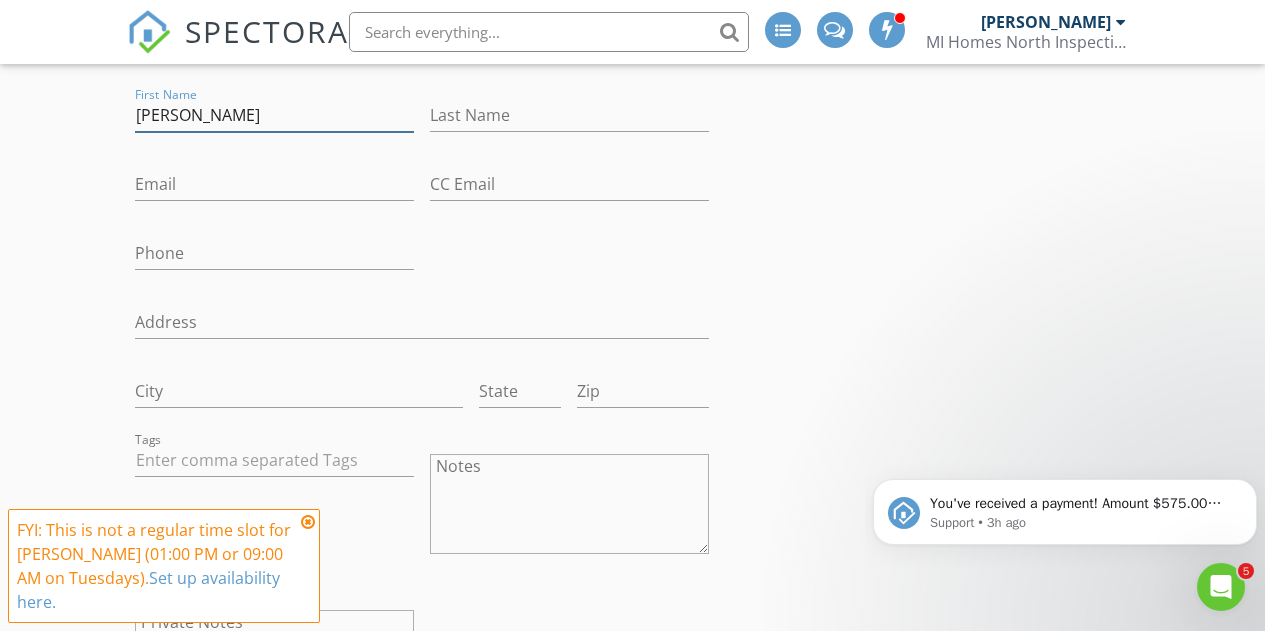 type on "Theresa" 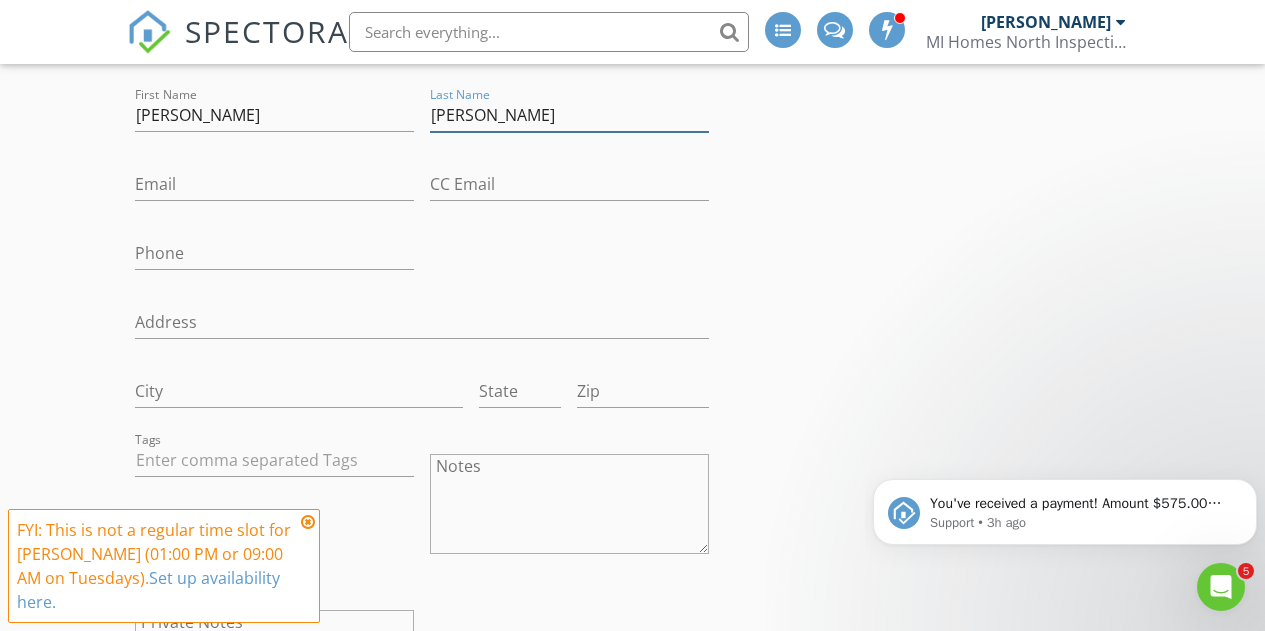 type on "Dutton" 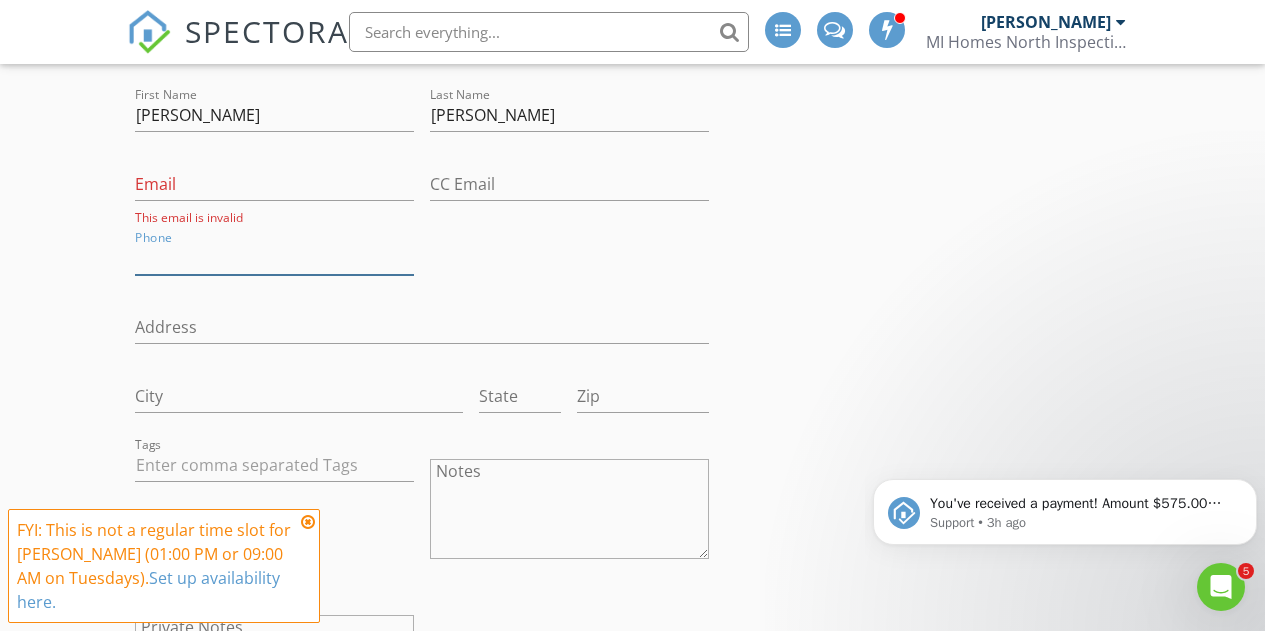 click on "Phone" at bounding box center [274, 258] 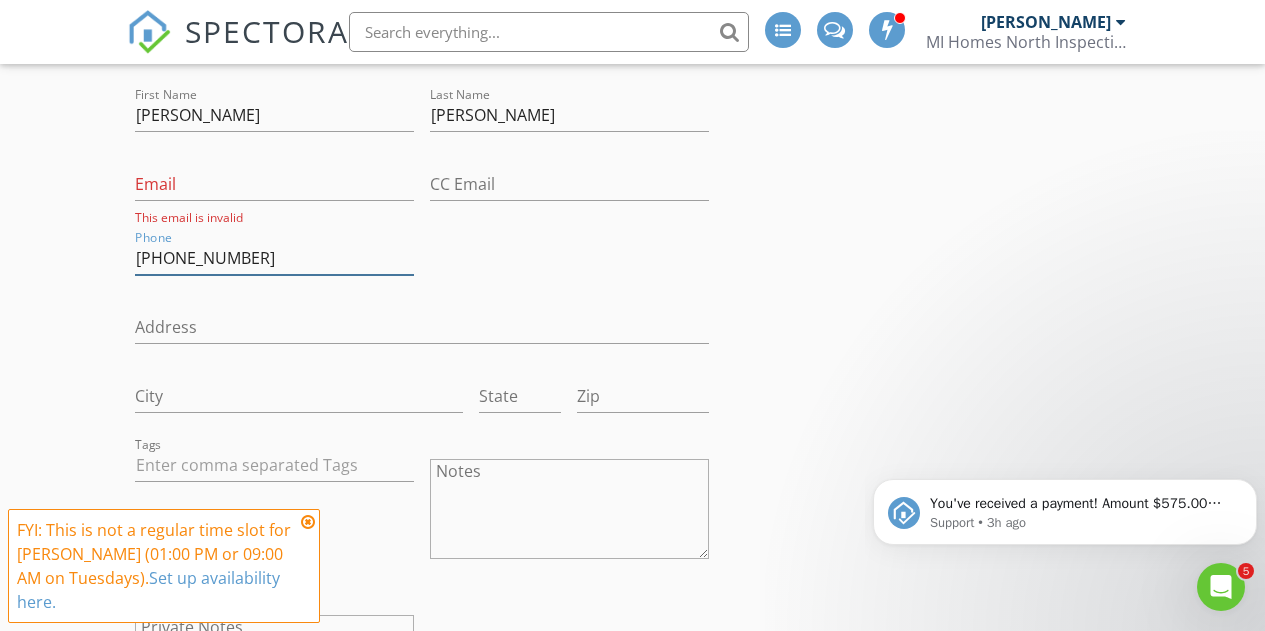 type on "989-858-6546" 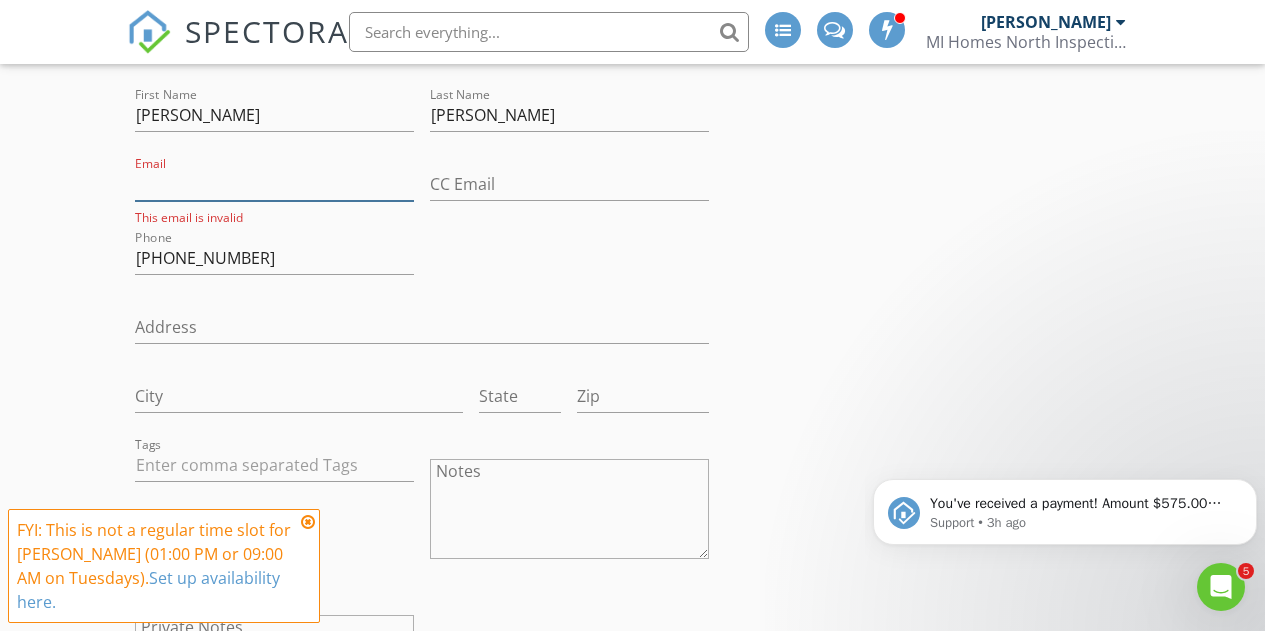 click on "Email" at bounding box center (274, 184) 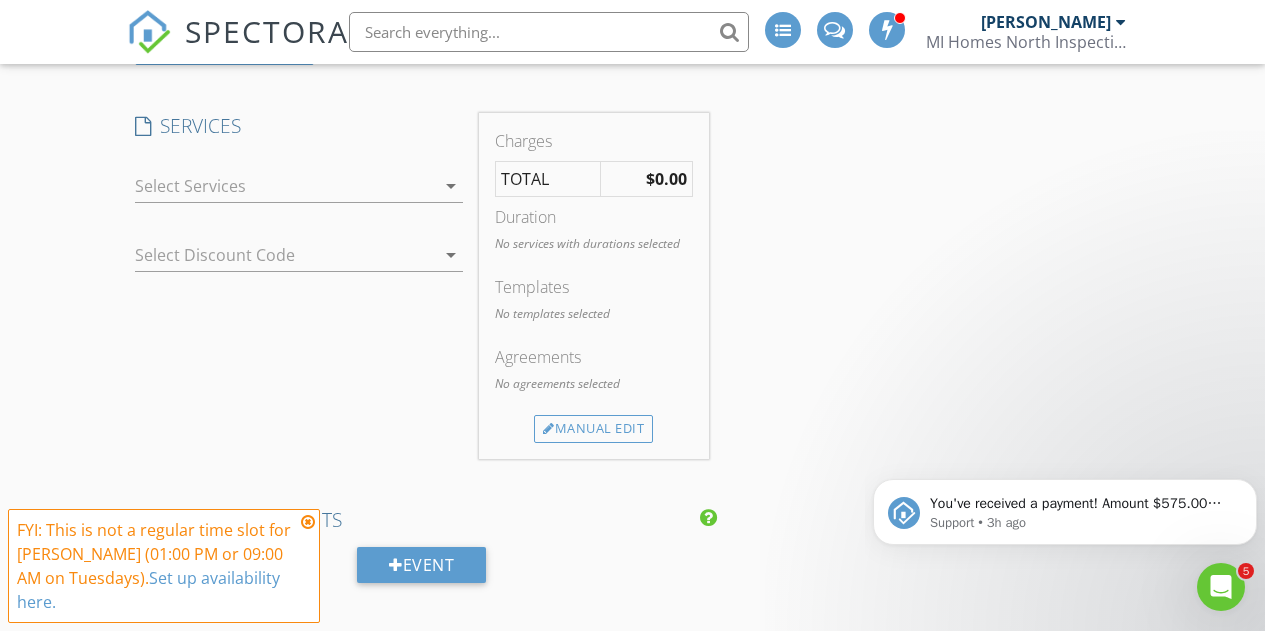 scroll, scrollTop: 1846, scrollLeft: 0, axis: vertical 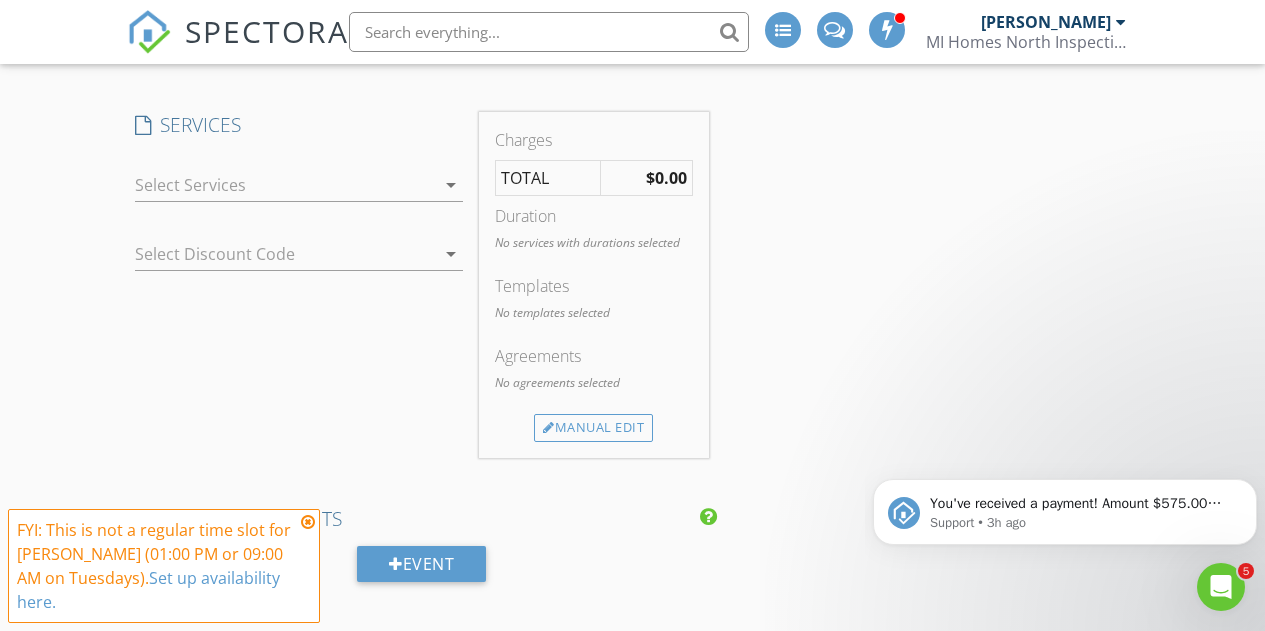 click at bounding box center [285, 185] 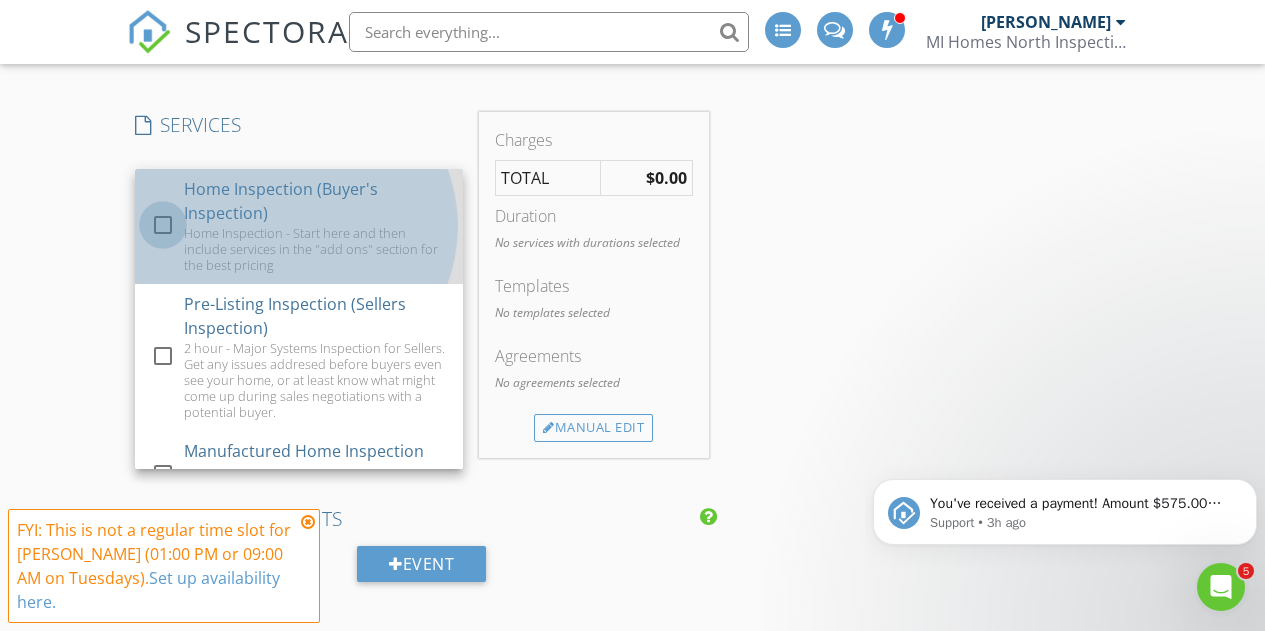 click at bounding box center [163, 225] 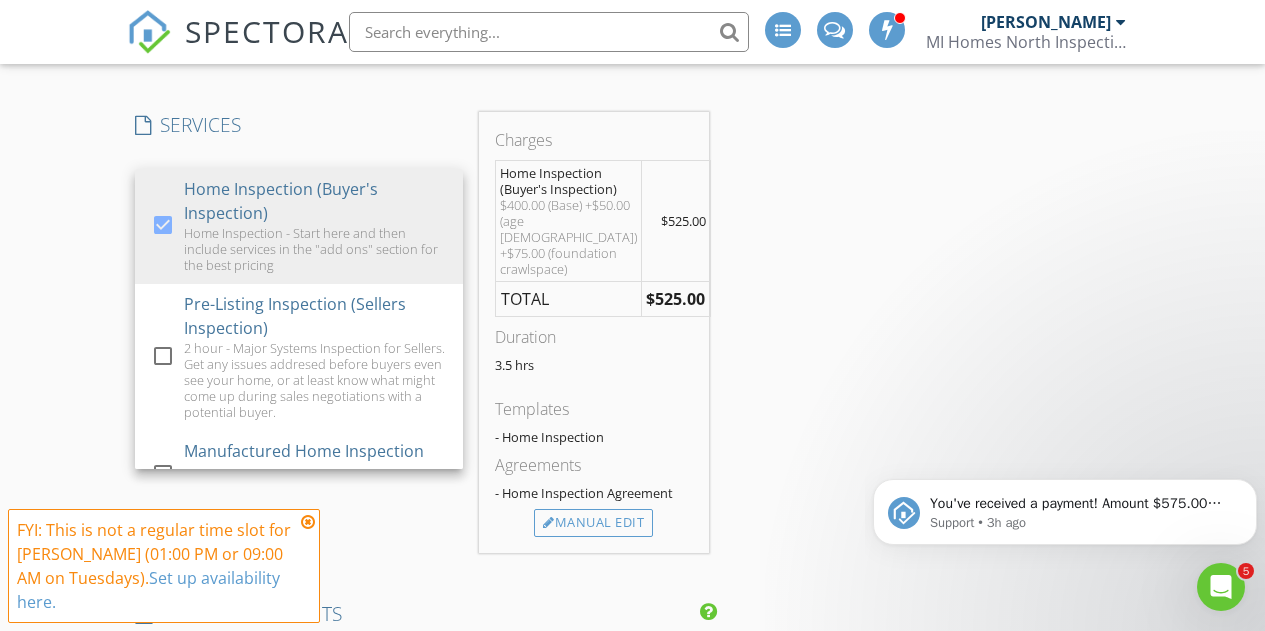 click on "New Inspection
INSPECTOR(S)
check_box   Matt Indish   PRIMARY   Matt Indish arrow_drop_down   check_box_outline_blank Matt Indish specifically requested
Date/Time
07/15/2025 1:30 PM
Location
Address Search       Address 6094 Northstar Rd   Unit   City Gaylord   State MI   Zip 49735   County Otsego     Square Feet 836   Year Built 1973   Foundation Crawlspace arrow_drop_down     Matt Indish     62.5 miles     (2 hours)
client
check_box Enable Client CC email for this inspection   Client Search     check_box_outline_blank Client is a Company/Organization     First Name Theresa   Last Name Dutton   Email This email is invalid   CC Email   Phone 989-858-6546   Address   City   State   Zip     Tags         Notes   Private Notes
ADD ADDITIONAL client
SERVICES
check_box" at bounding box center [632, 478] 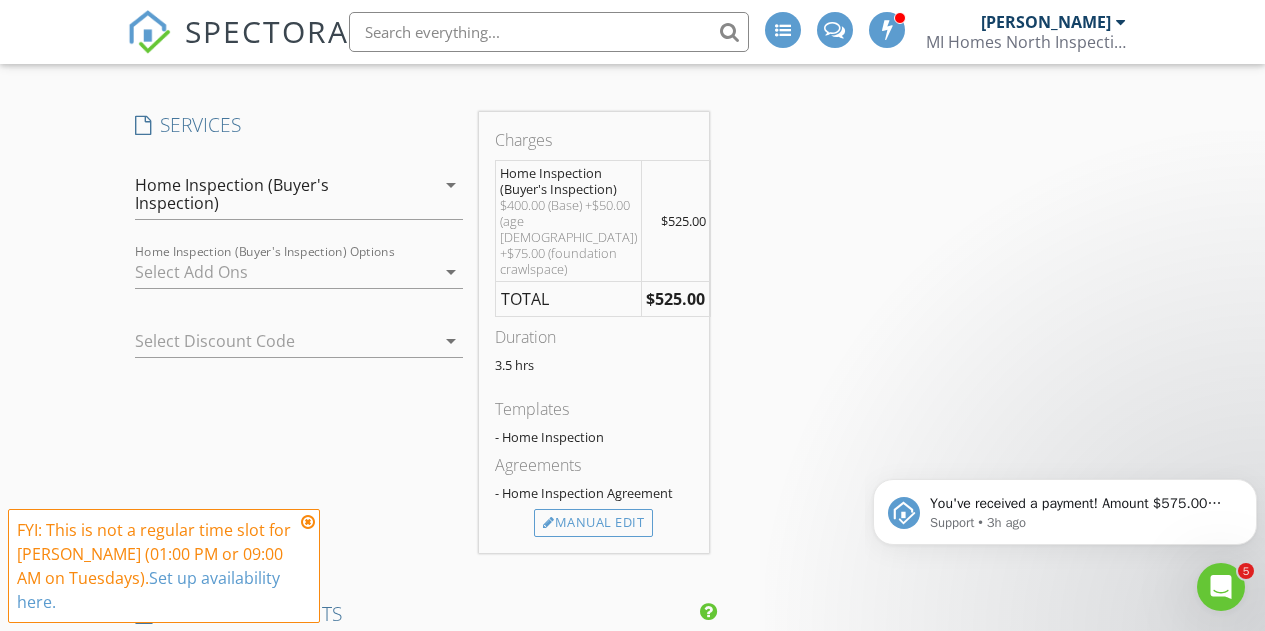 click on "arrow_drop_down" at bounding box center (451, 272) 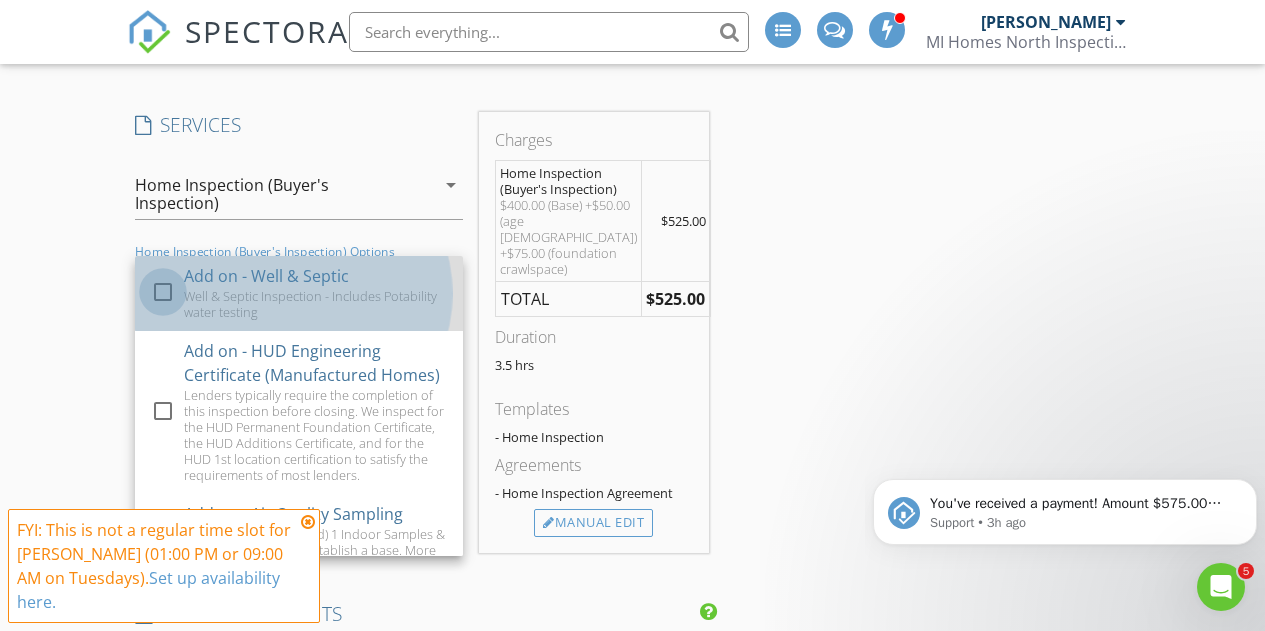 click at bounding box center (163, 292) 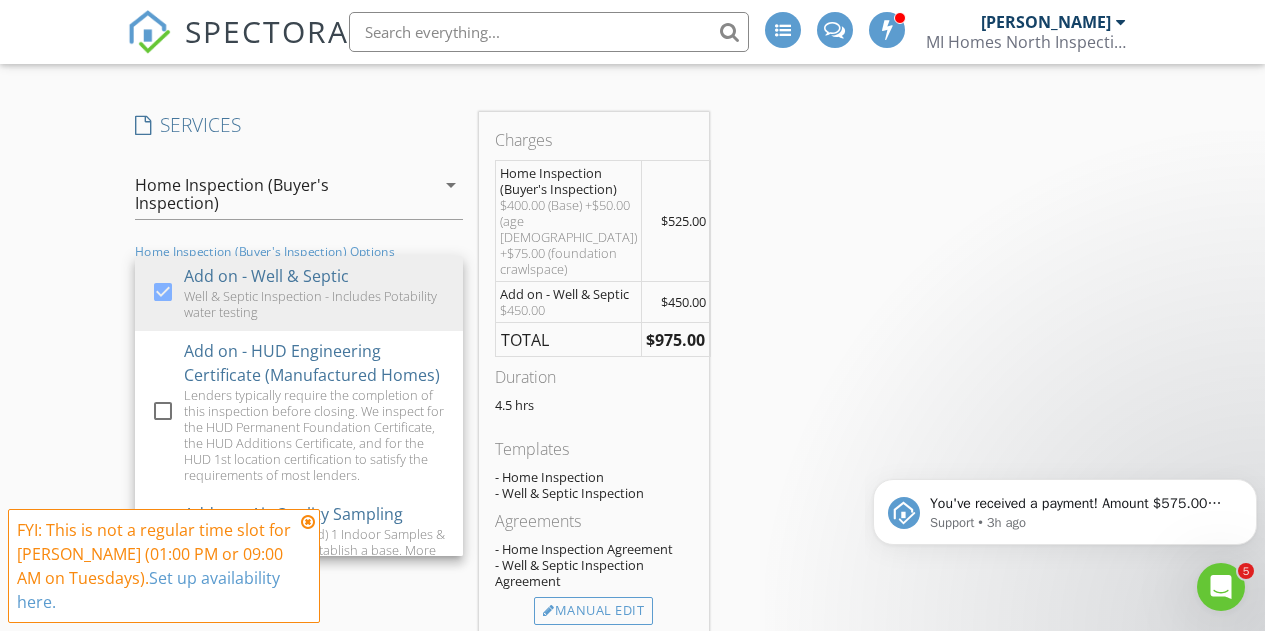 click on "New Inspection
INSPECTOR(S)
check_box   Matt Indish   PRIMARY   Matt Indish arrow_drop_down   check_box_outline_blank Matt Indish specifically requested
Date/Time
07/15/2025 1:30 PM
Location
Address Search       Address 6094 Northstar Rd   Unit   City Gaylord   State MI   Zip 49735   County Otsego     Square Feet 836   Year Built 1973   Foundation Crawlspace arrow_drop_down     Matt Indish     62.5 miles     (2 hours)
client
check_box Enable Client CC email for this inspection   Client Search     check_box_outline_blank Client is a Company/Organization     First Name Theresa   Last Name Dutton   Email This email is invalid   CC Email   Phone 989-858-6546   Address   City   State   Zip     Tags         Notes   Private Notes
ADD ADDITIONAL client
SERVICES
check_box" at bounding box center [632, 522] 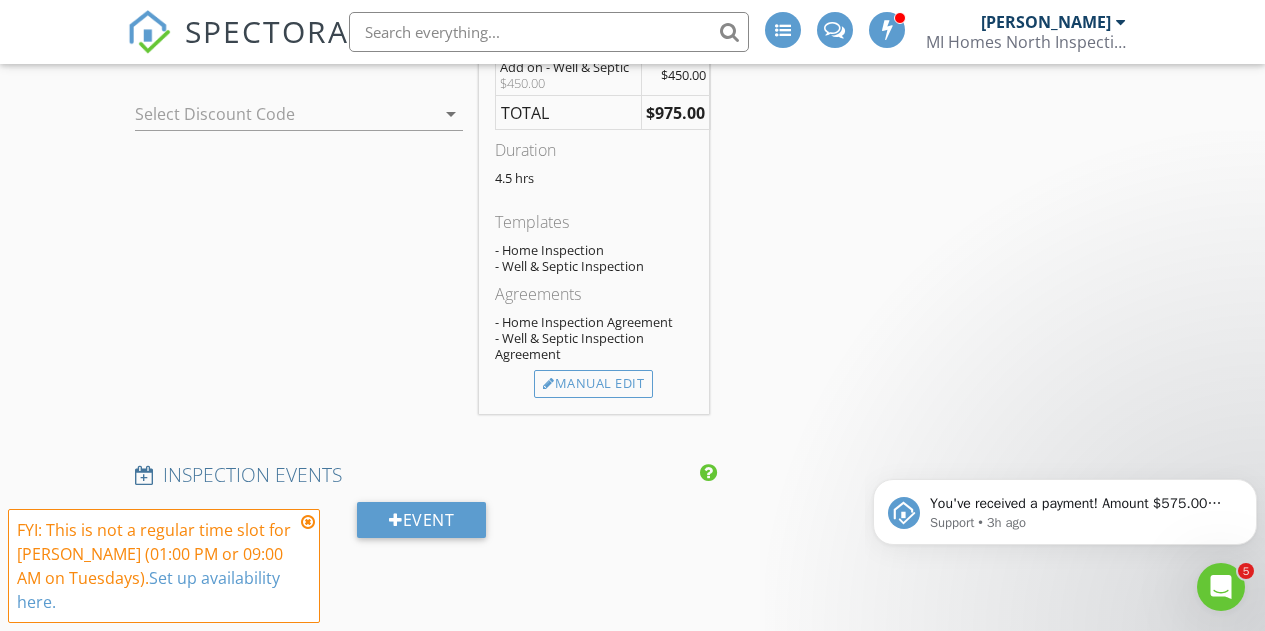scroll, scrollTop: 2074, scrollLeft: 0, axis: vertical 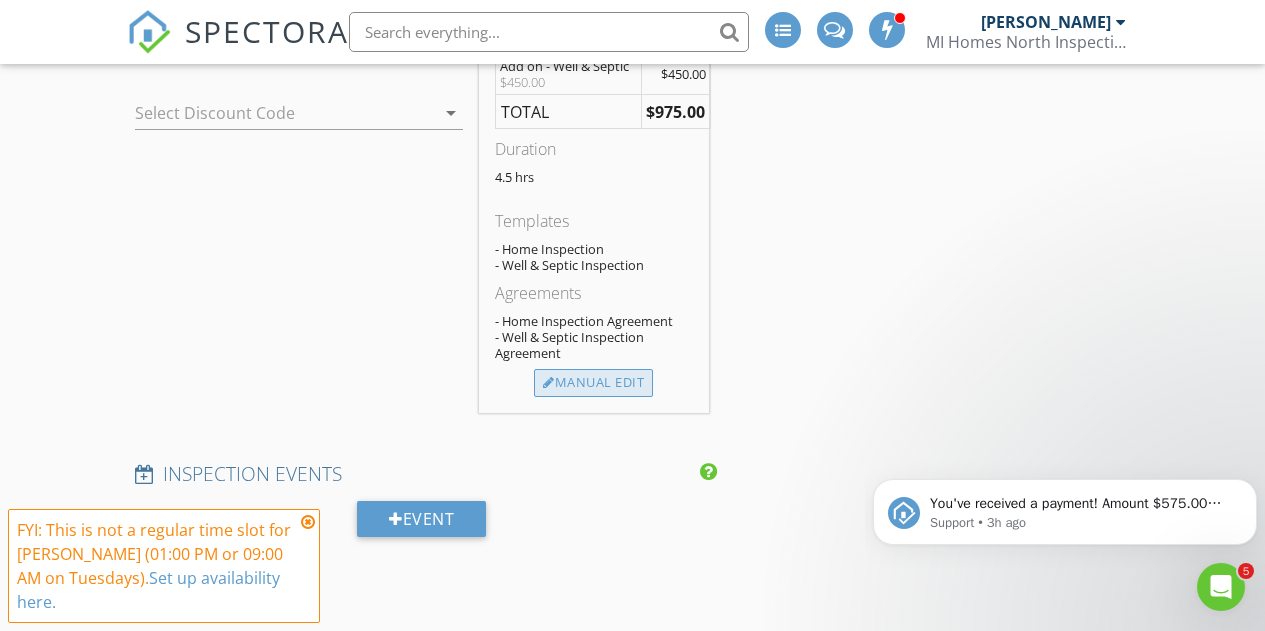 click on "Manual Edit" at bounding box center [593, 383] 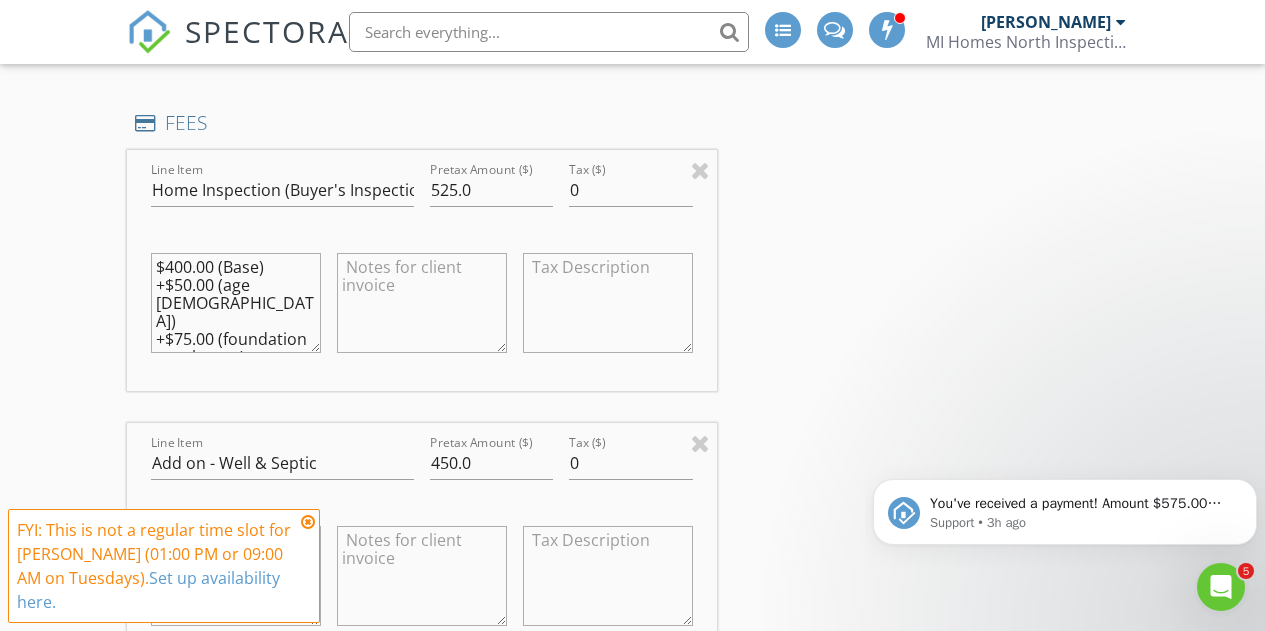 click at bounding box center [422, 303] 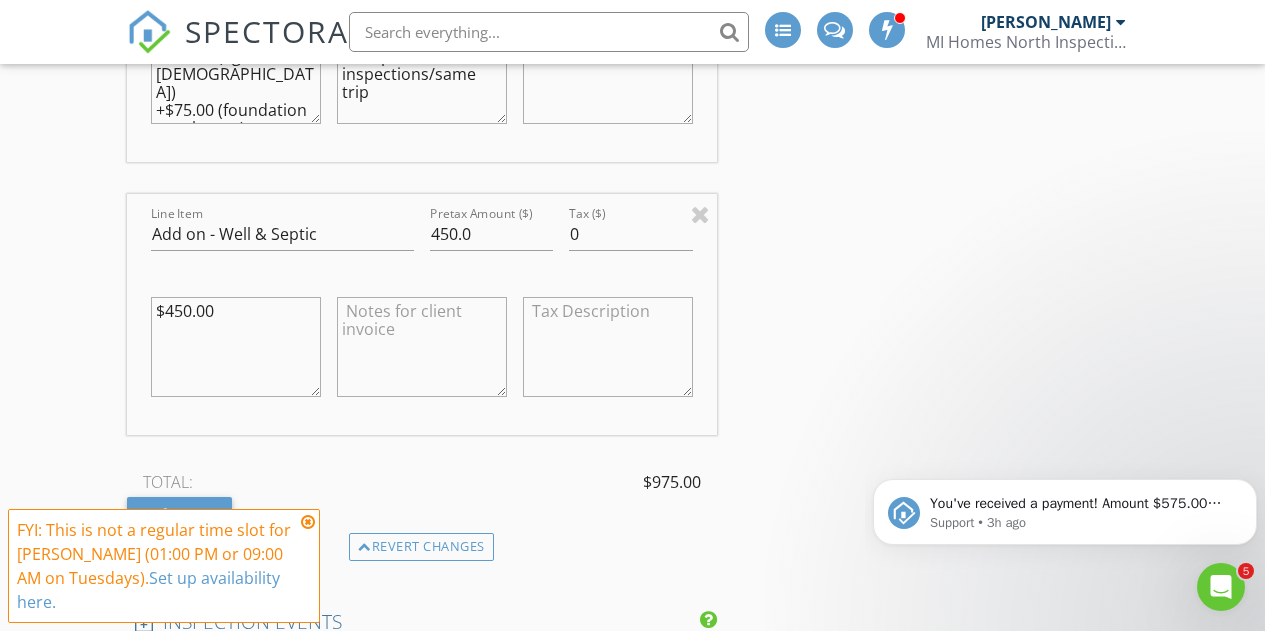 scroll, scrollTop: 2304, scrollLeft: 0, axis: vertical 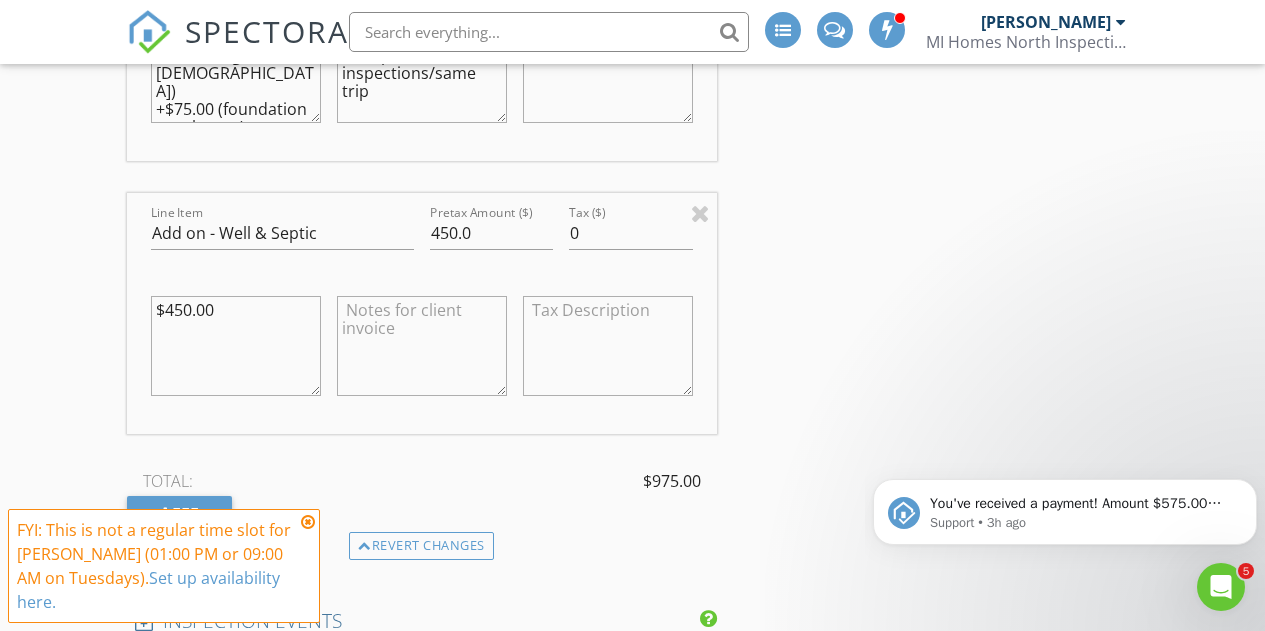 type on "$75 Discount multiple inspections/same trip" 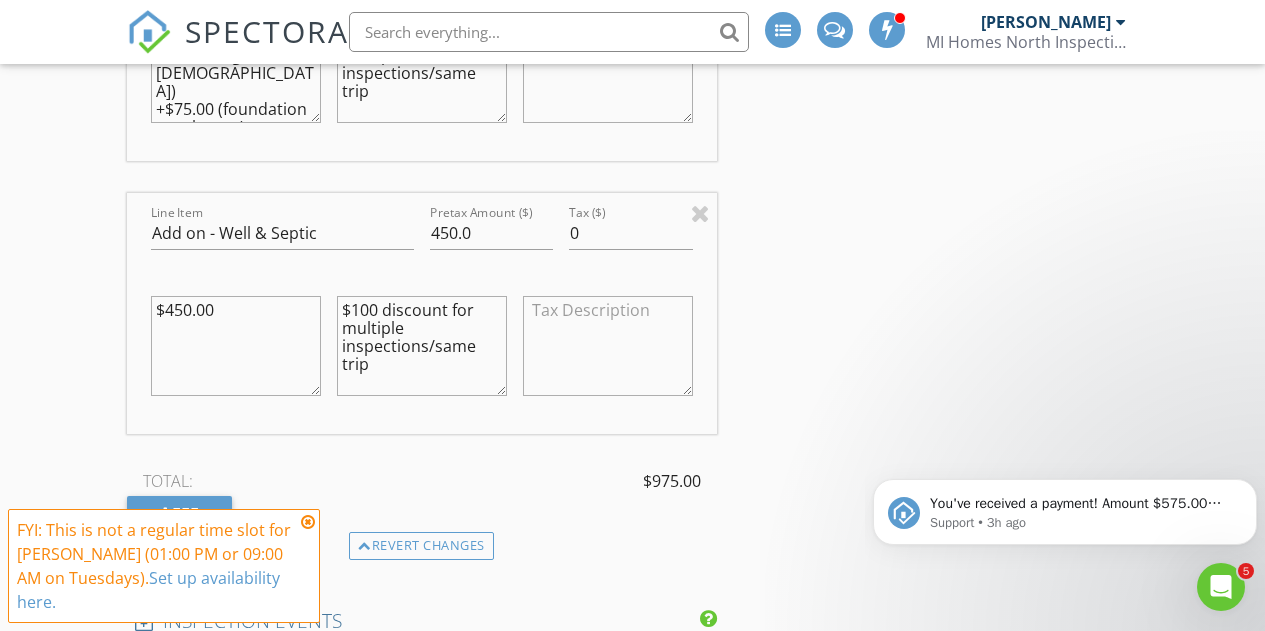 type on "$100 discount for multiple inspections/same trip" 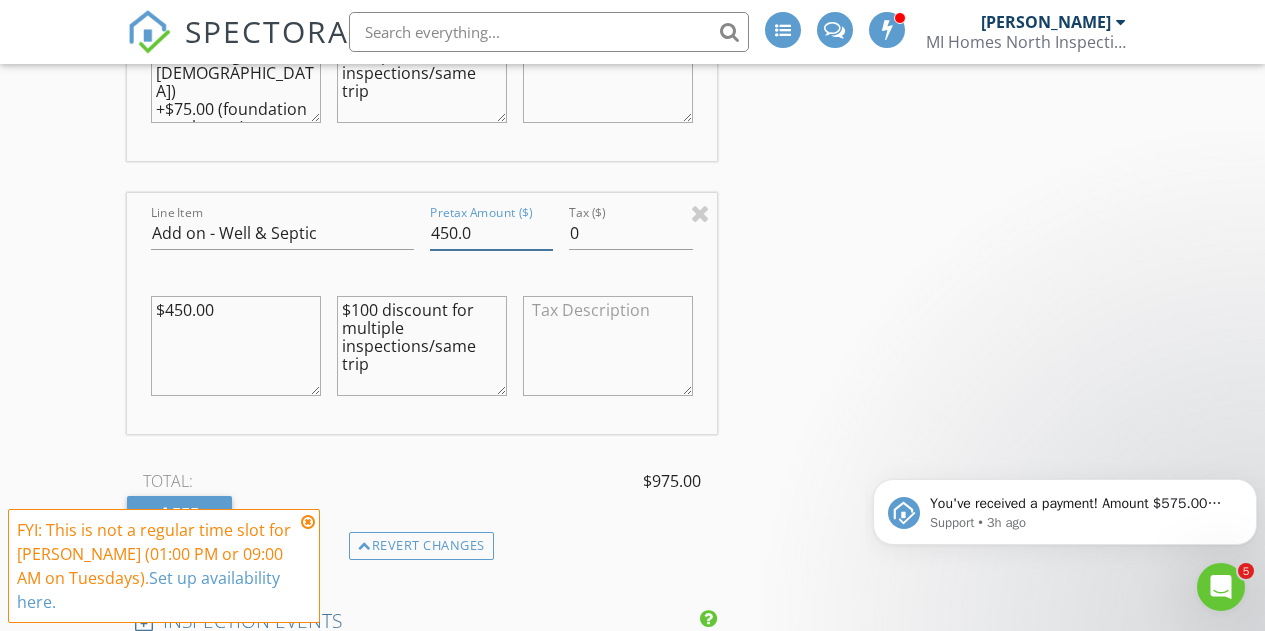 click on "450.0" at bounding box center [492, 233] 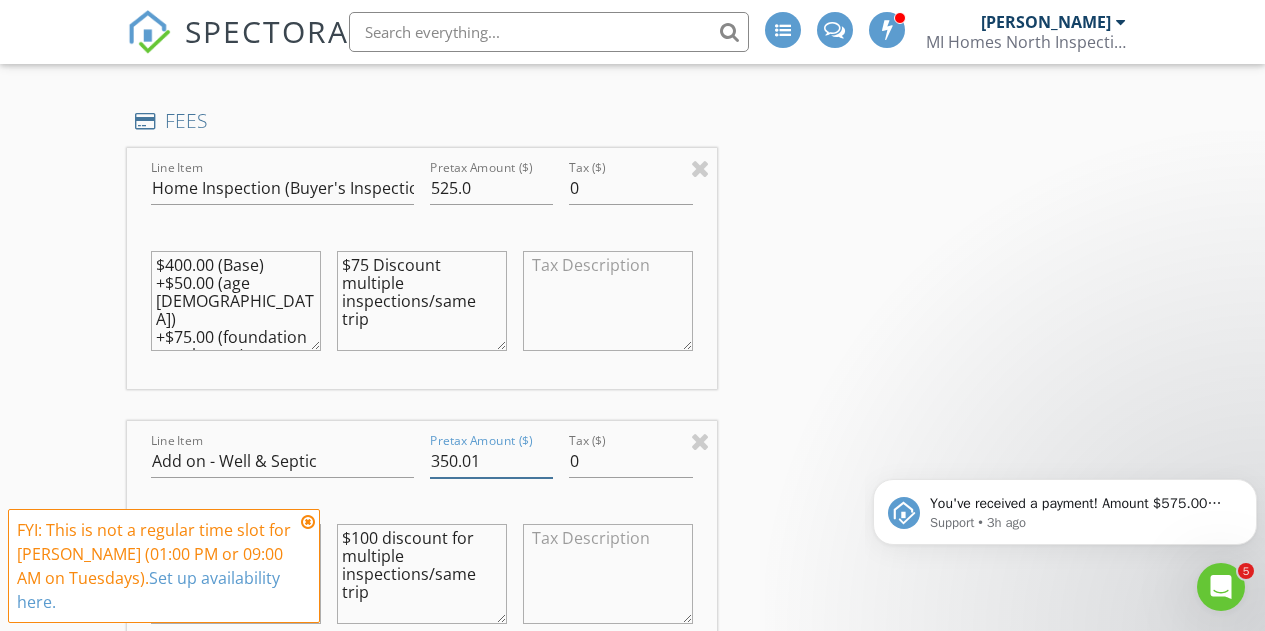 scroll, scrollTop: 2075, scrollLeft: 0, axis: vertical 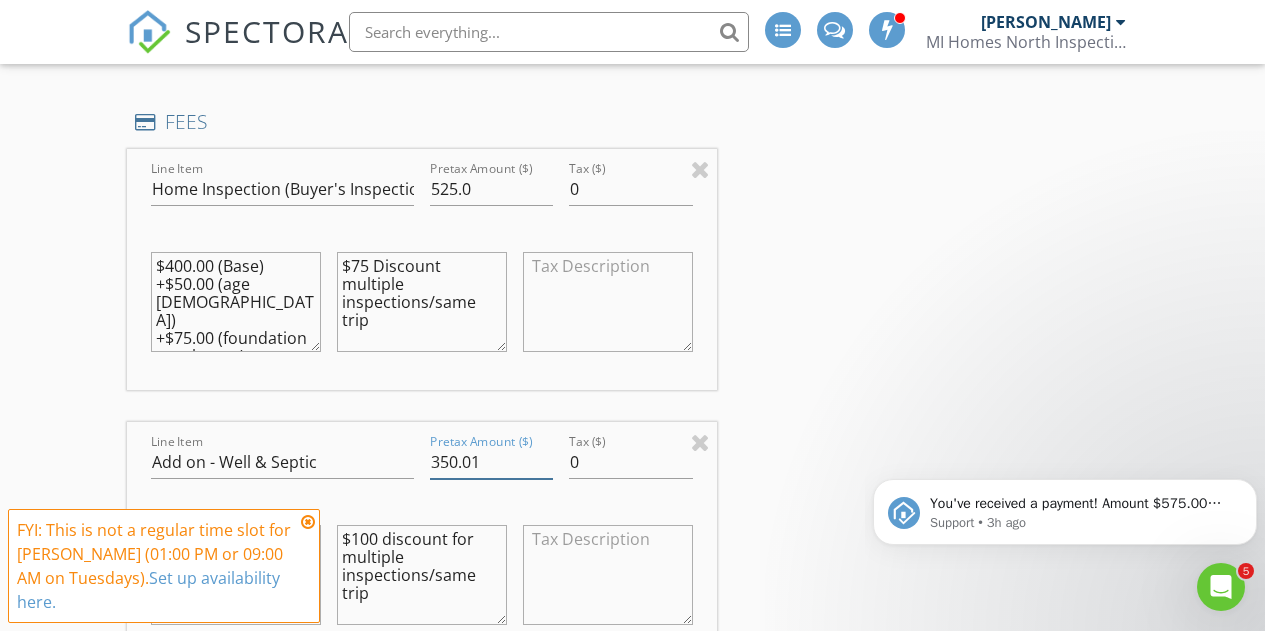 type on "350.01" 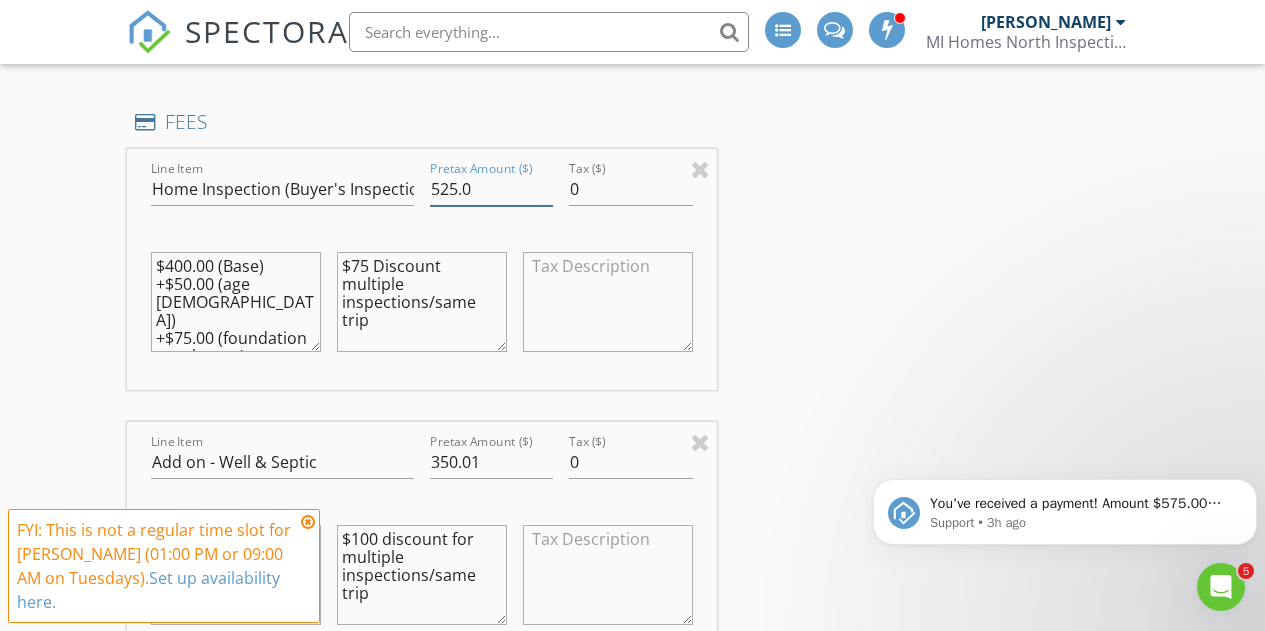 click on "525.0" at bounding box center (492, 189) 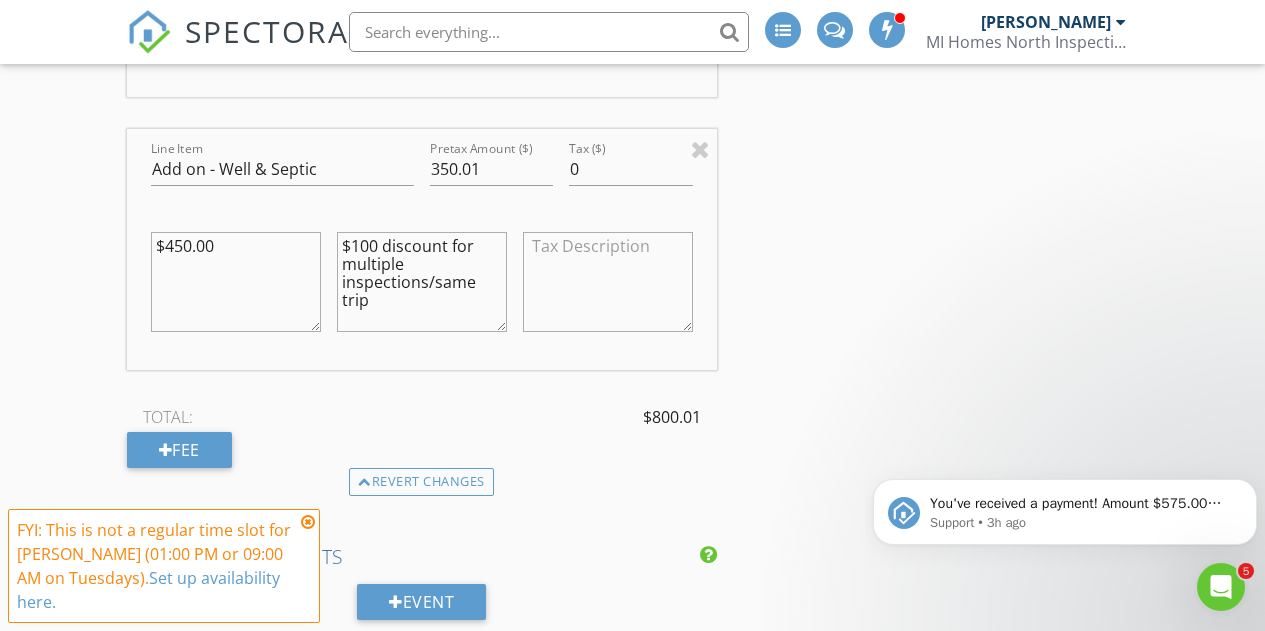 scroll, scrollTop: 2369, scrollLeft: 0, axis: vertical 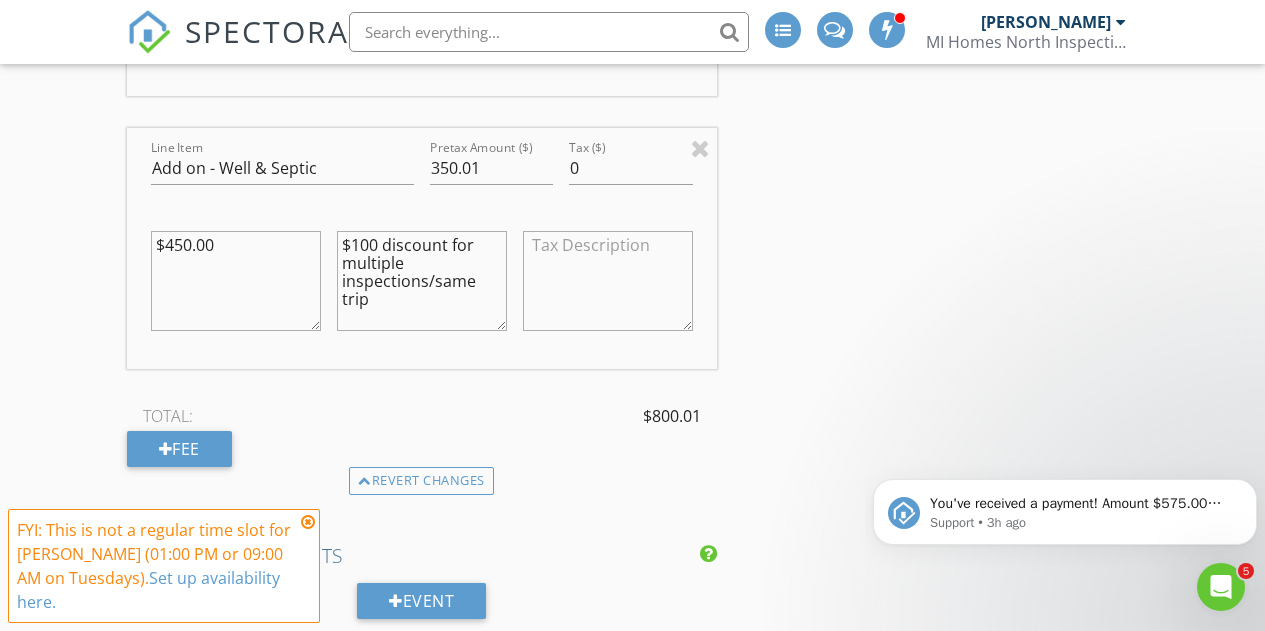 type on "450.0" 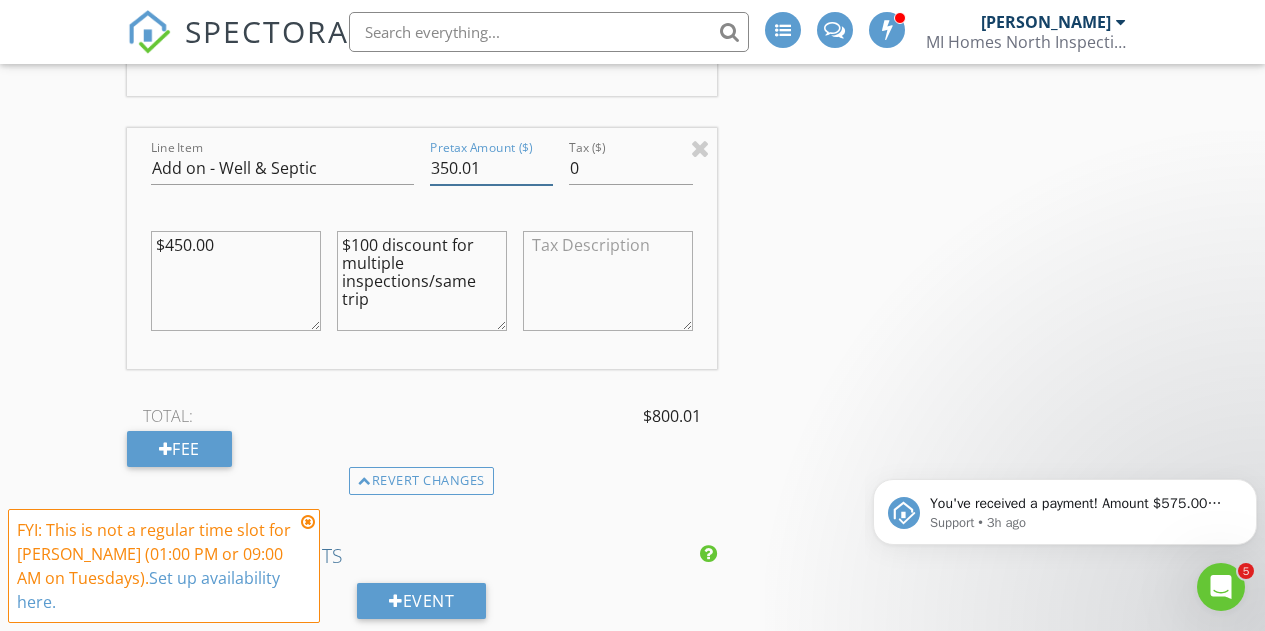 click on "350.01" at bounding box center (492, 168) 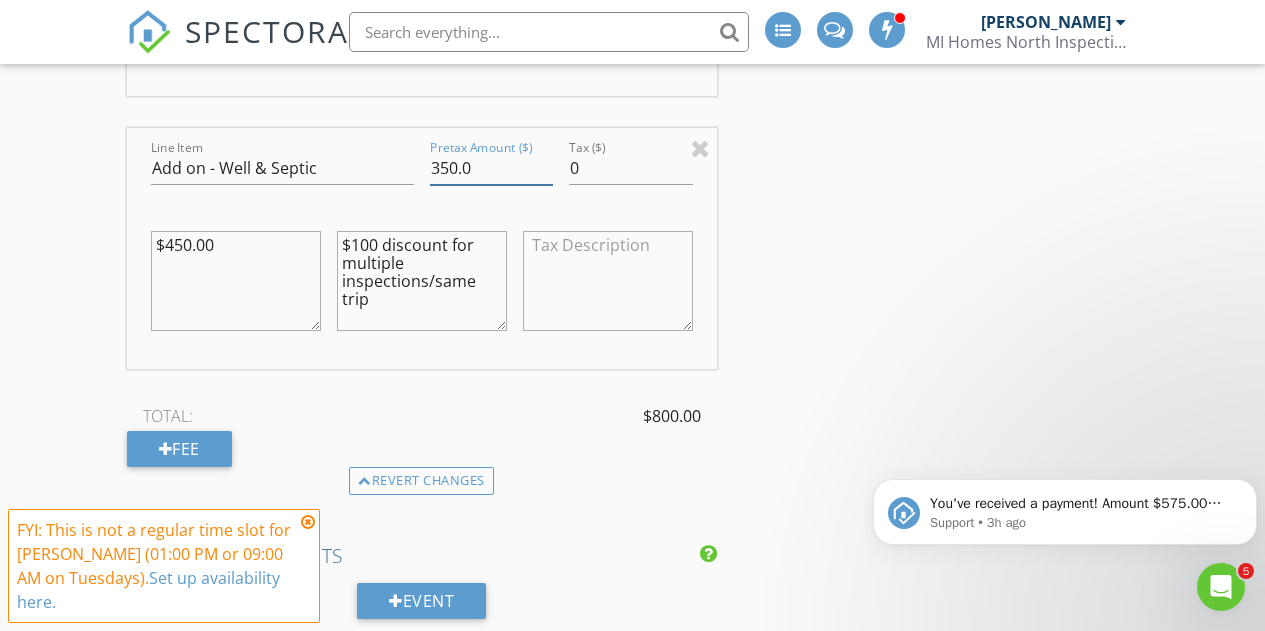 type on "350.0" 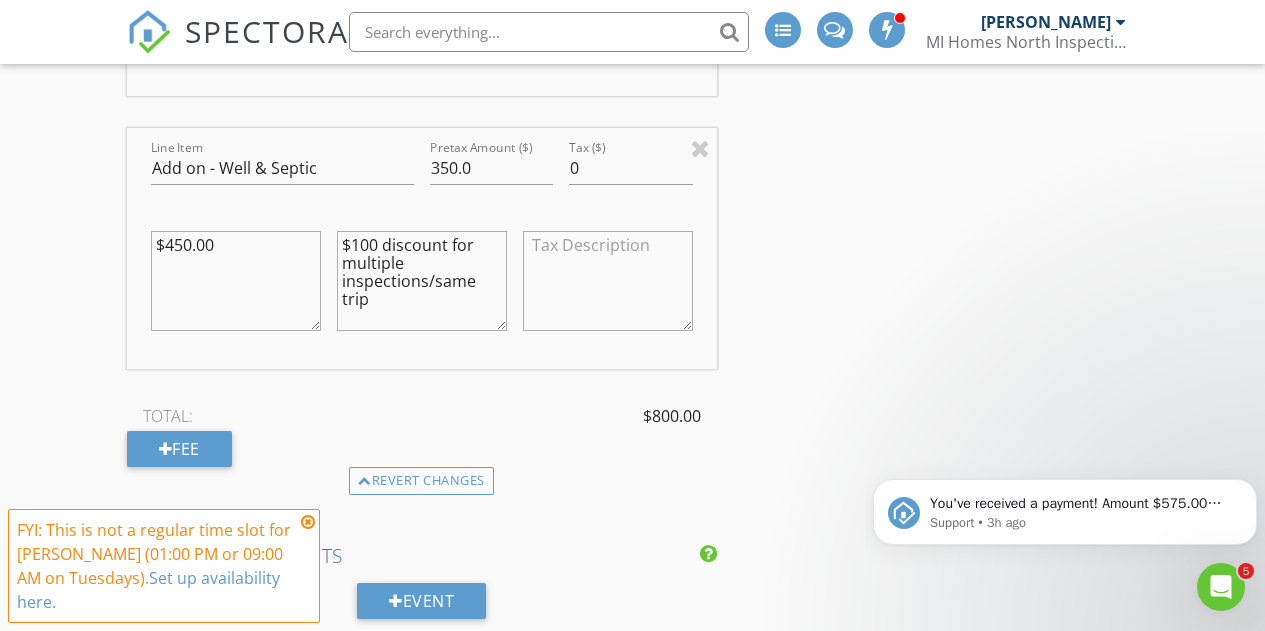 click at bounding box center (608, 355) 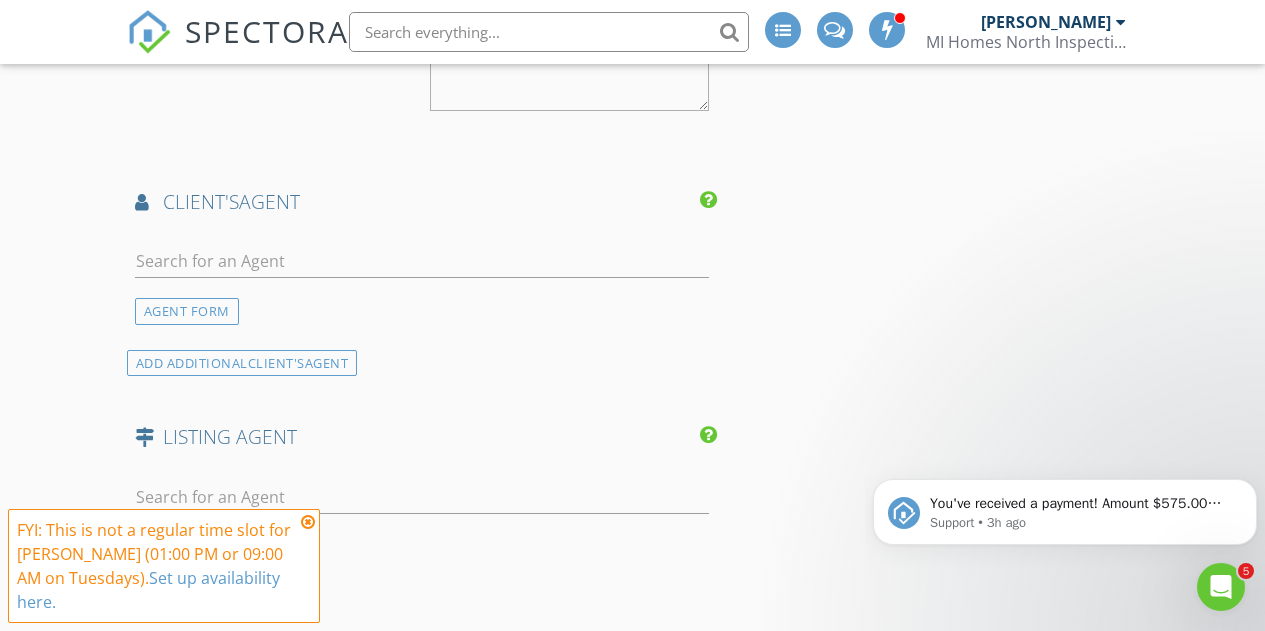 scroll, scrollTop: 3107, scrollLeft: 0, axis: vertical 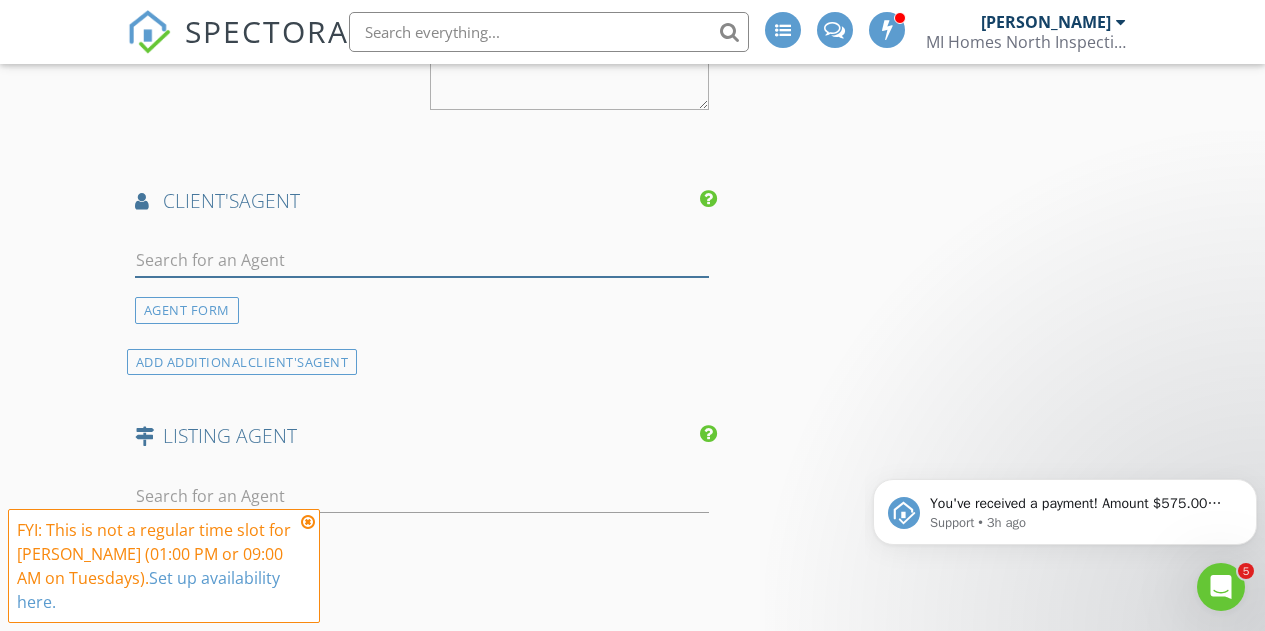 click at bounding box center (422, 260) 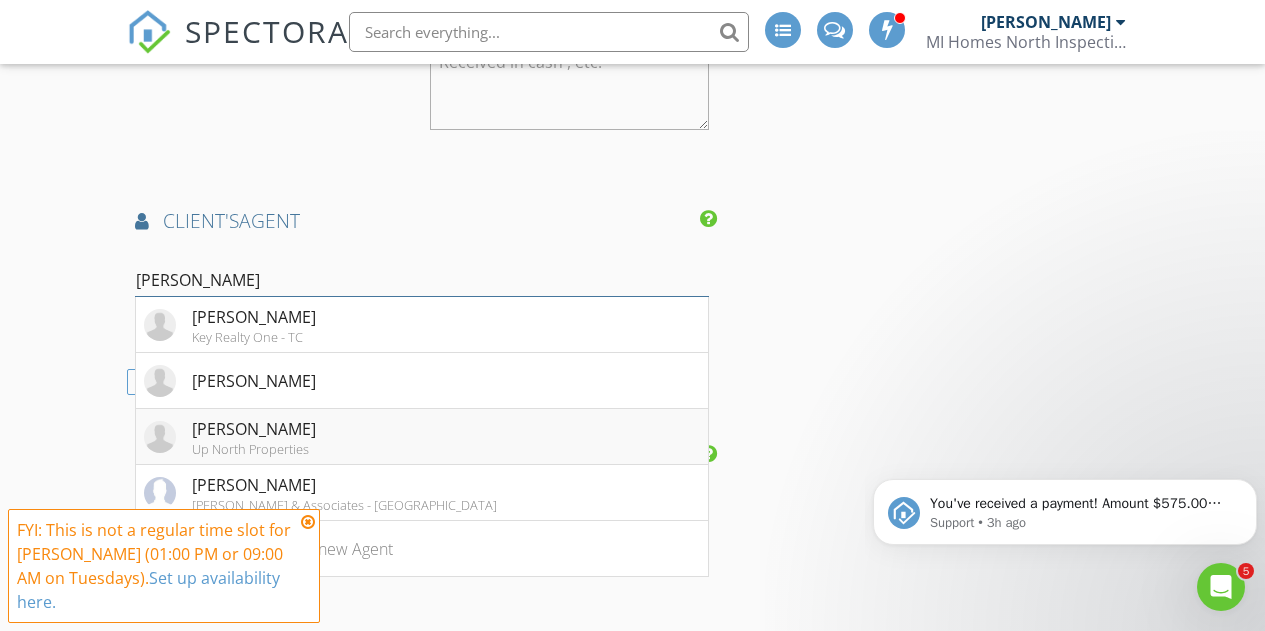 scroll, scrollTop: 3086, scrollLeft: 0, axis: vertical 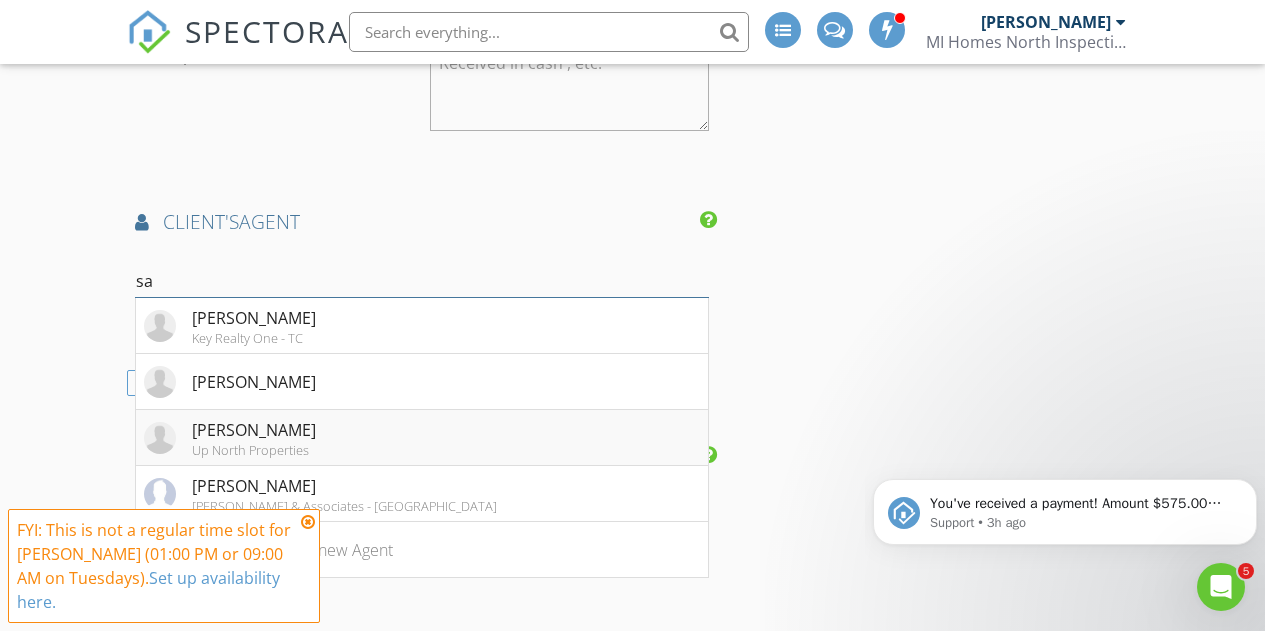 type on "s" 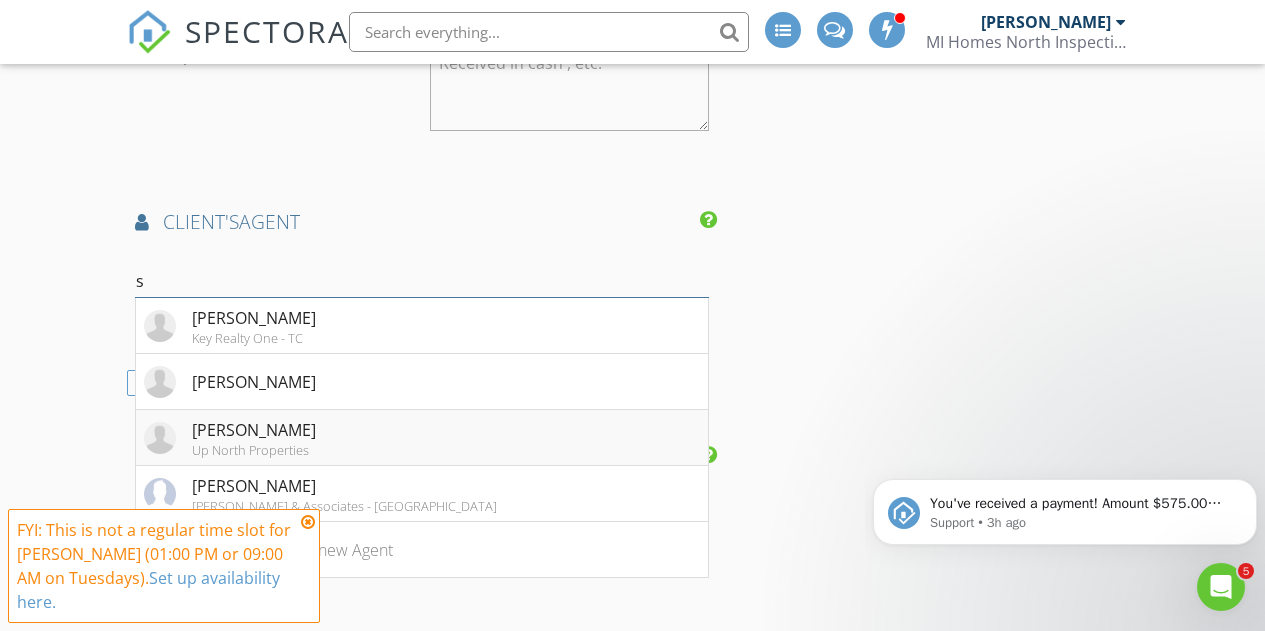 type 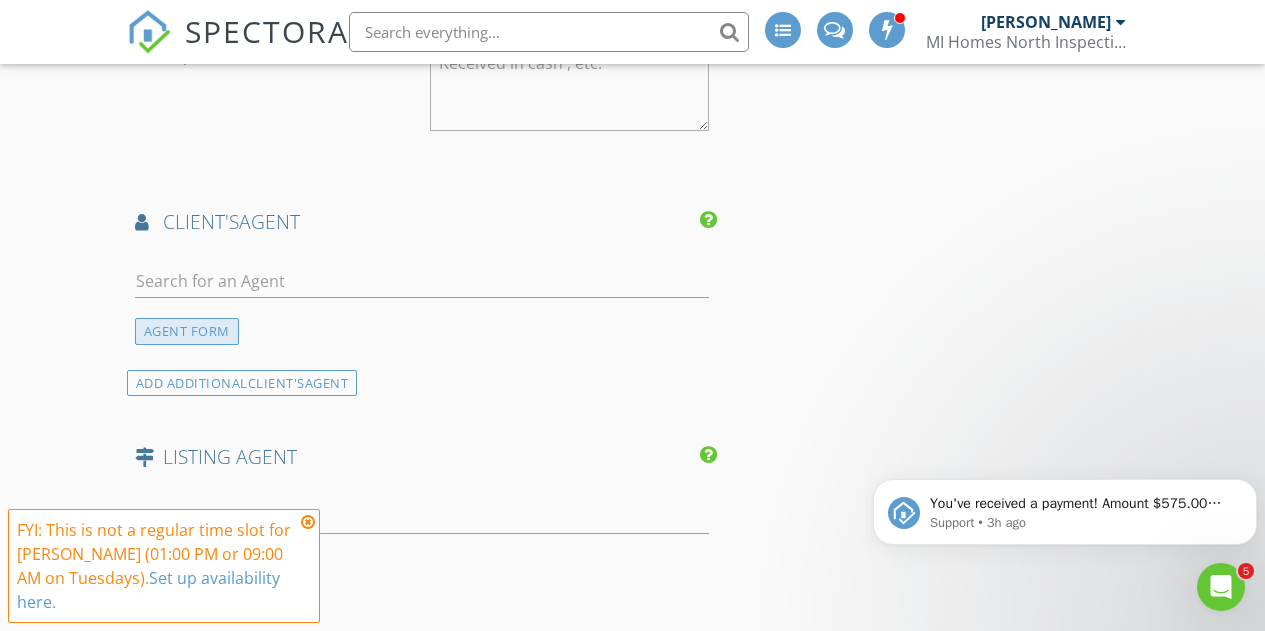click on "AGENT FORM" at bounding box center [187, 331] 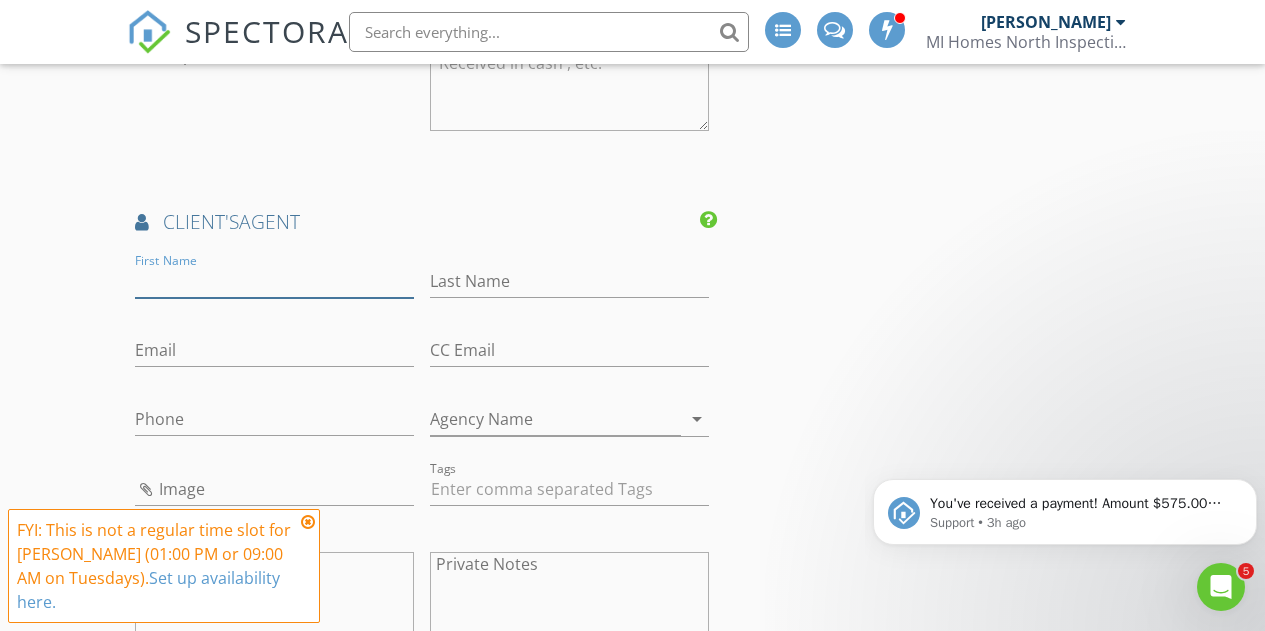 click on "First Name" at bounding box center [274, 281] 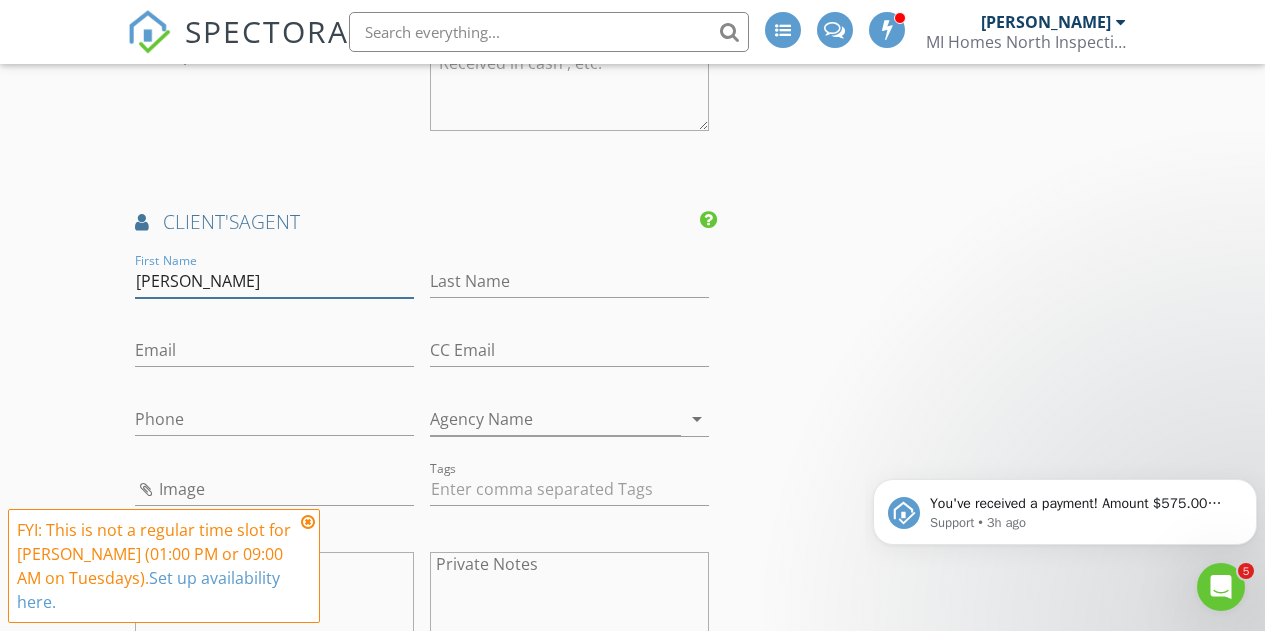 type on "Sarah" 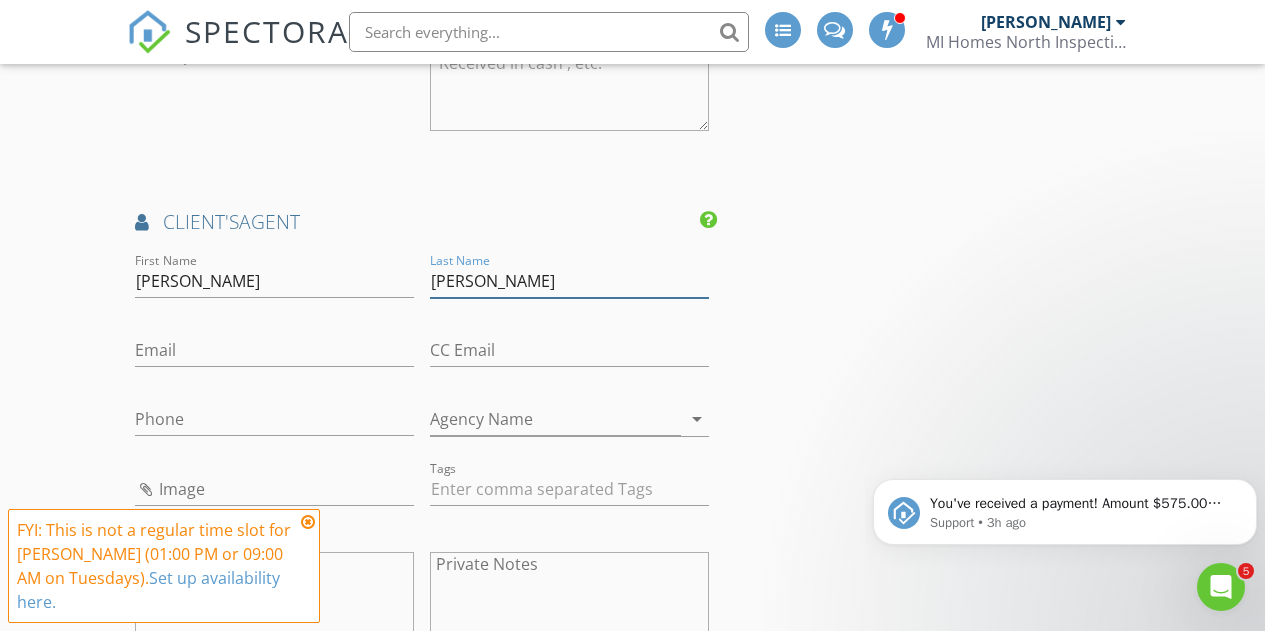 type on "Harding" 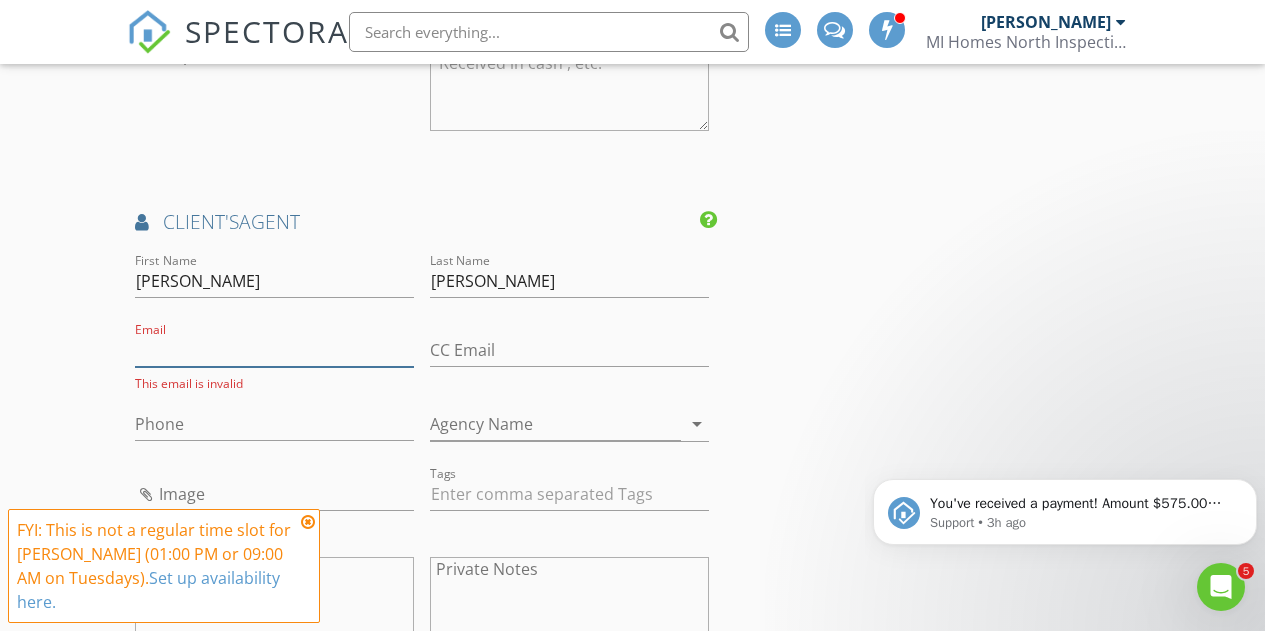 paste on "Sarah@GaylordAreaRealEstate.com" 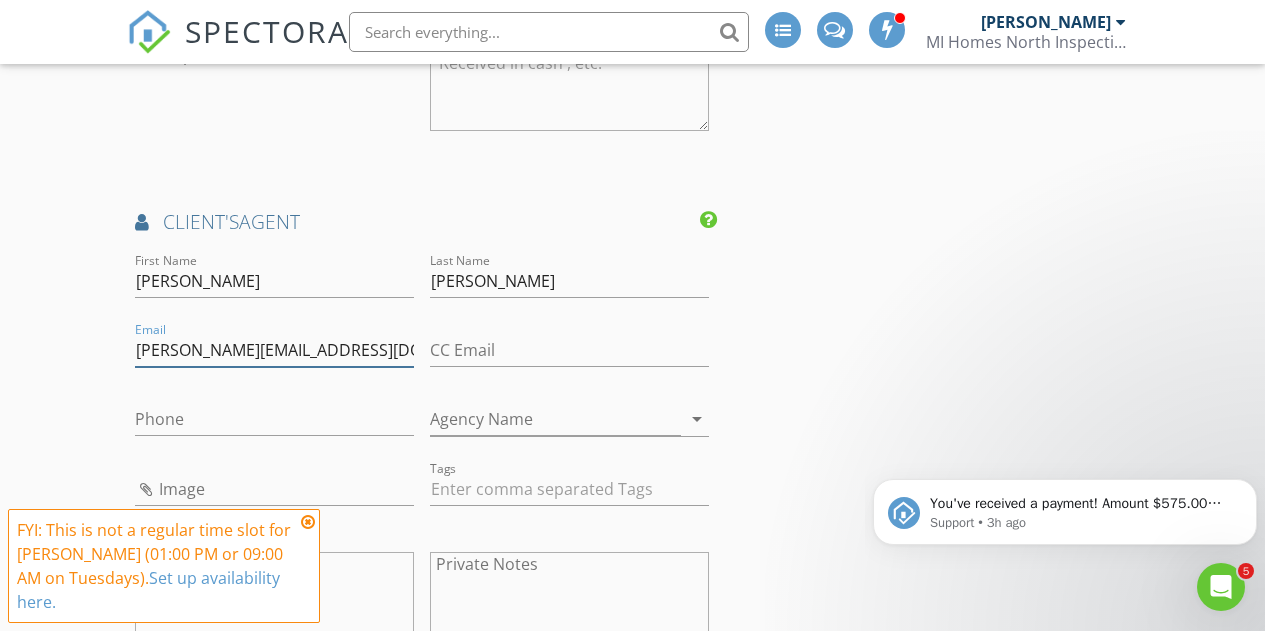 type on "Sarah@GaylordAreaRealEstate.com" 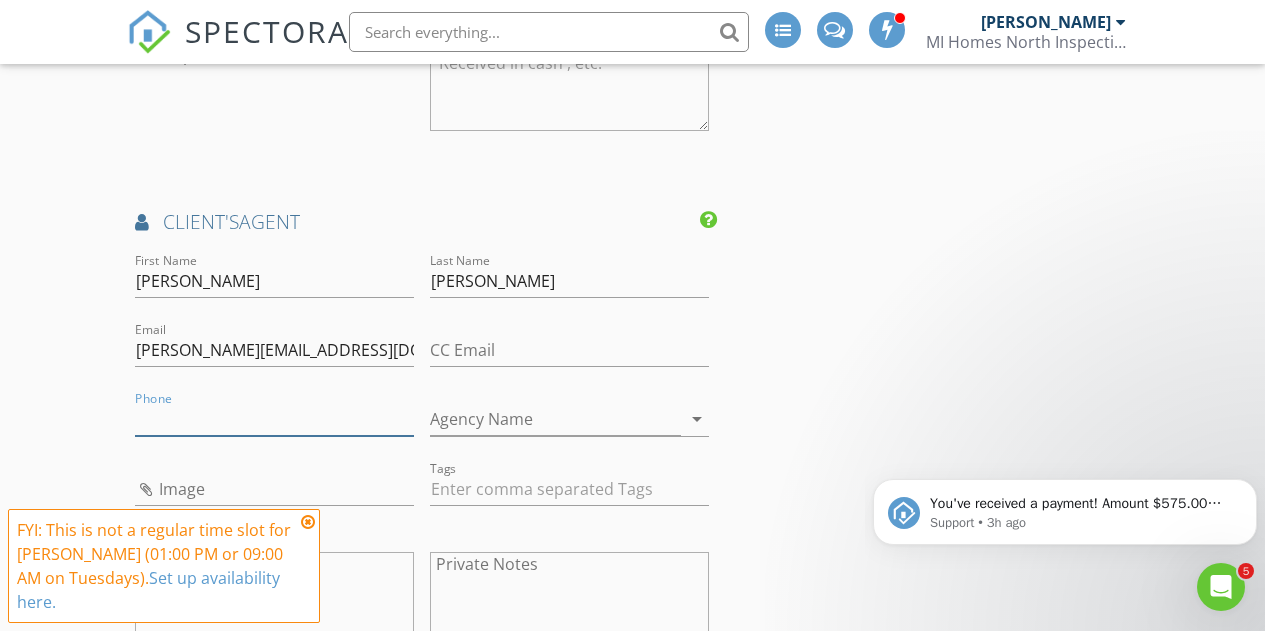 click on "Phone" at bounding box center (274, 419) 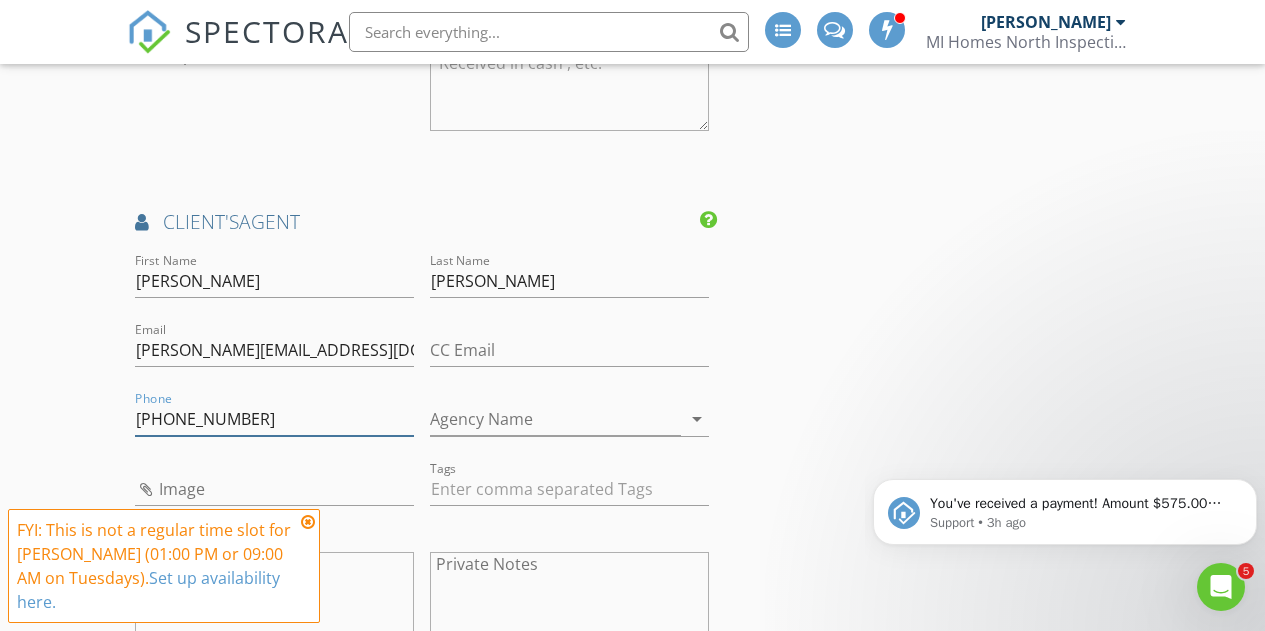 type on "989-858-9249" 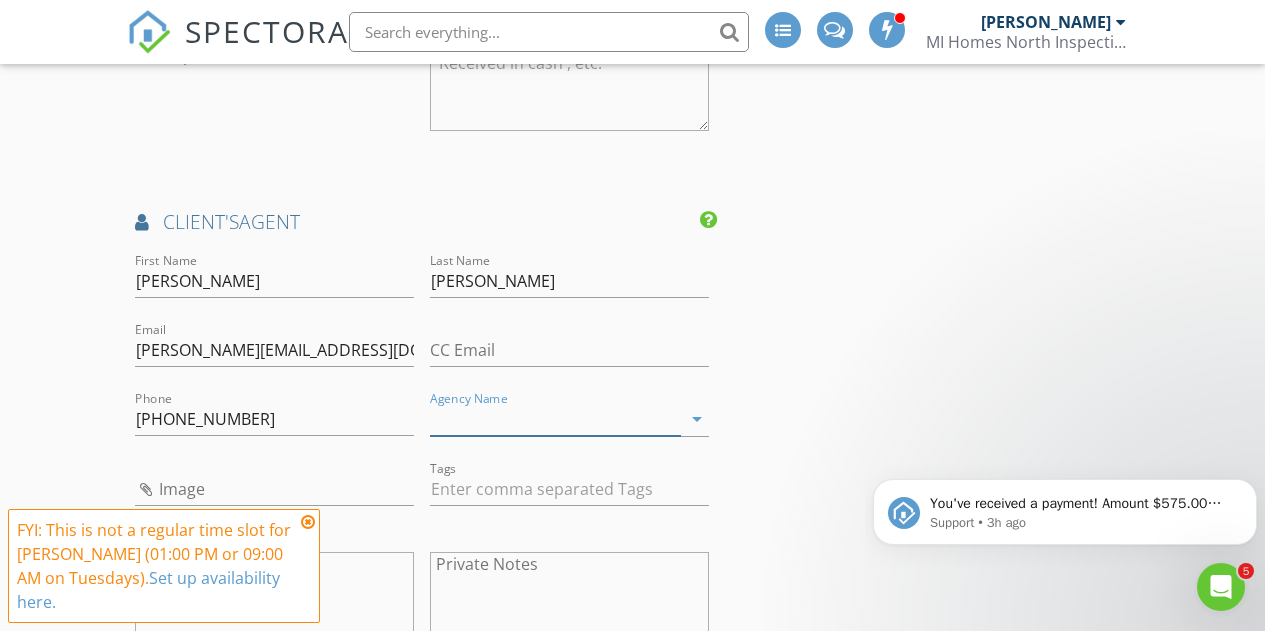 click on "Agency Name" at bounding box center [555, 419] 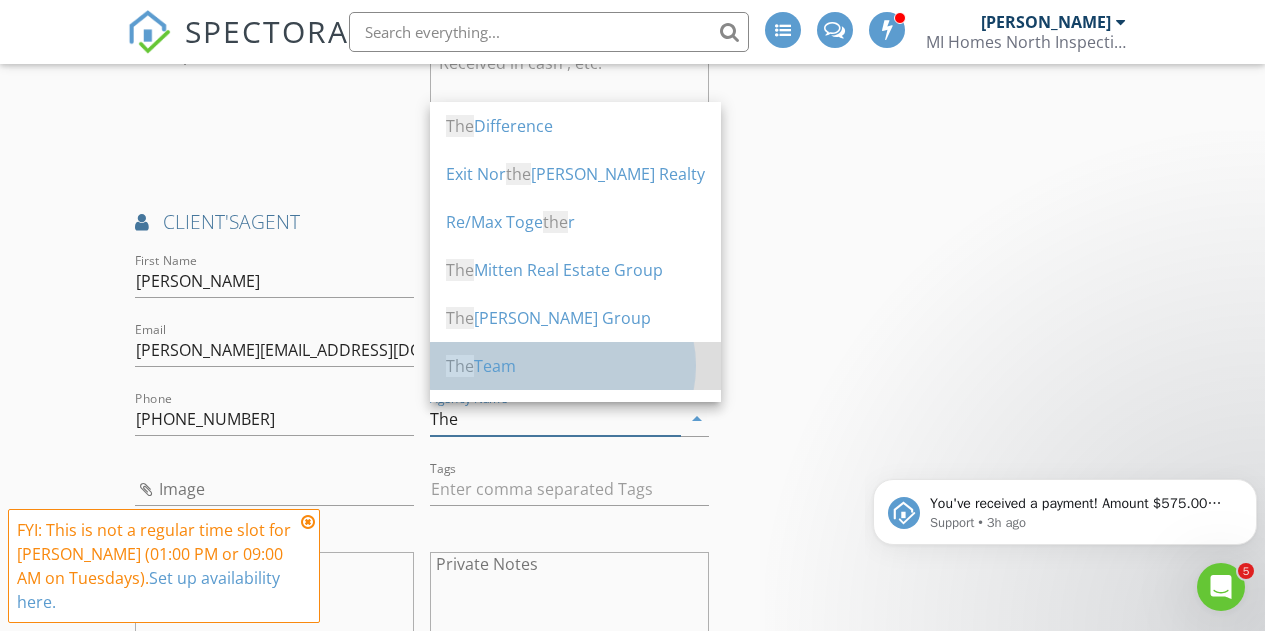 click on "The  Team" at bounding box center (575, 366) 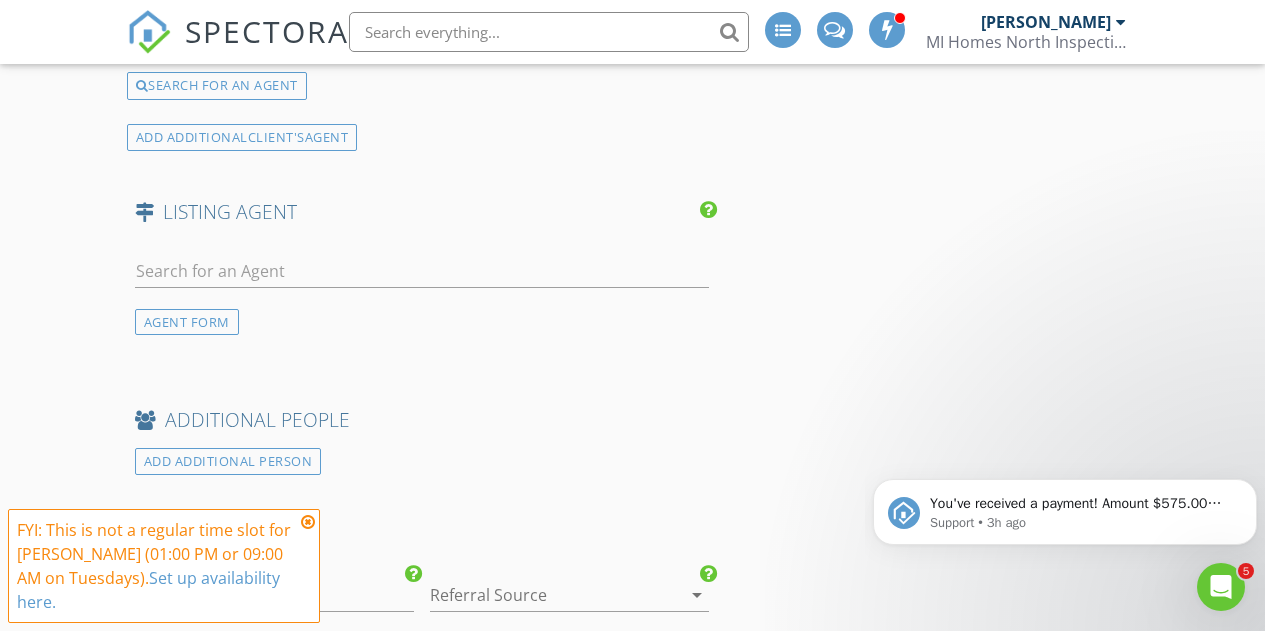 scroll, scrollTop: 3697, scrollLeft: 0, axis: vertical 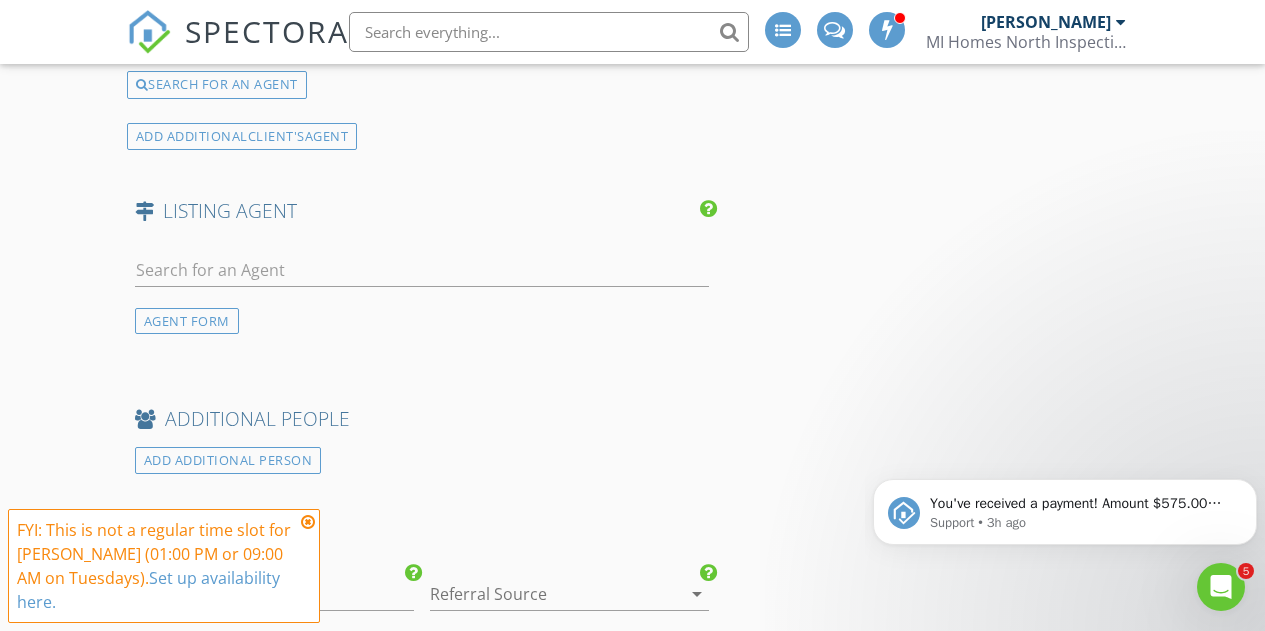 type on "The Team" 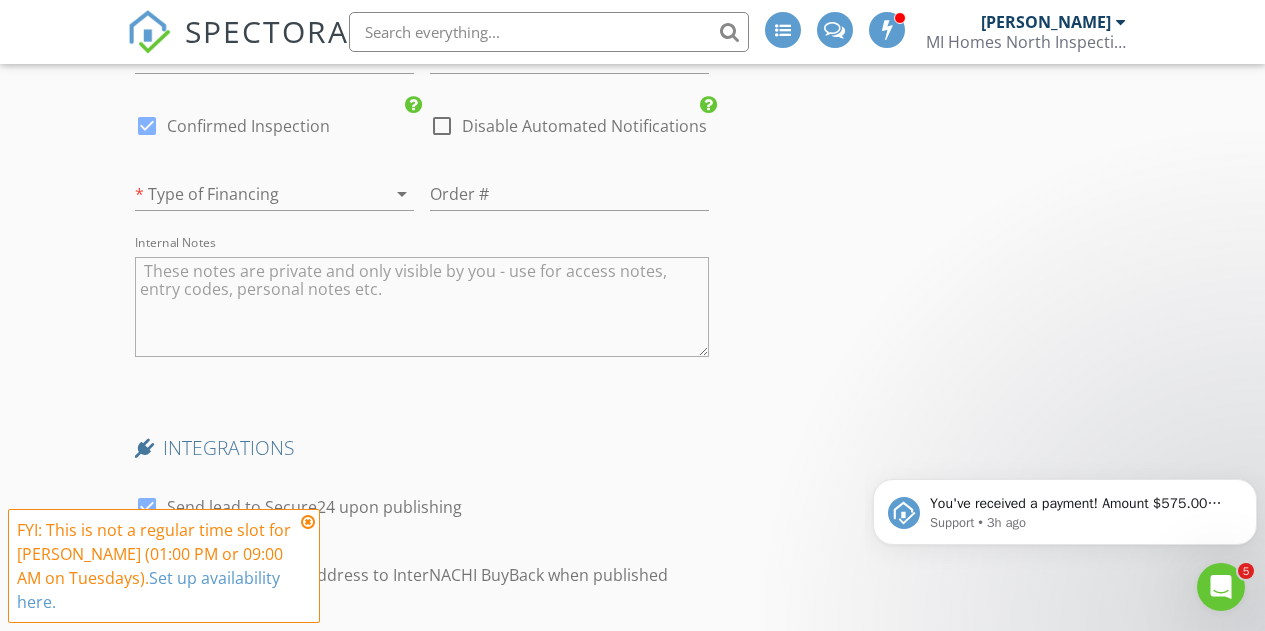 scroll, scrollTop: 4233, scrollLeft: 0, axis: vertical 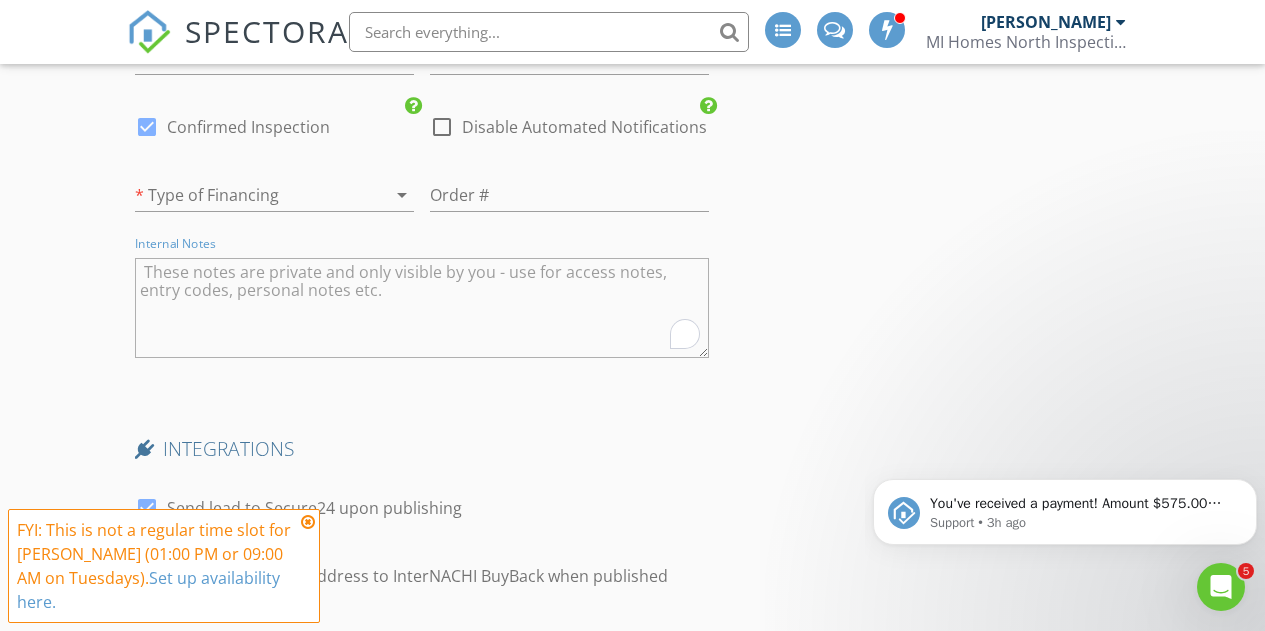 click at bounding box center [422, 308] 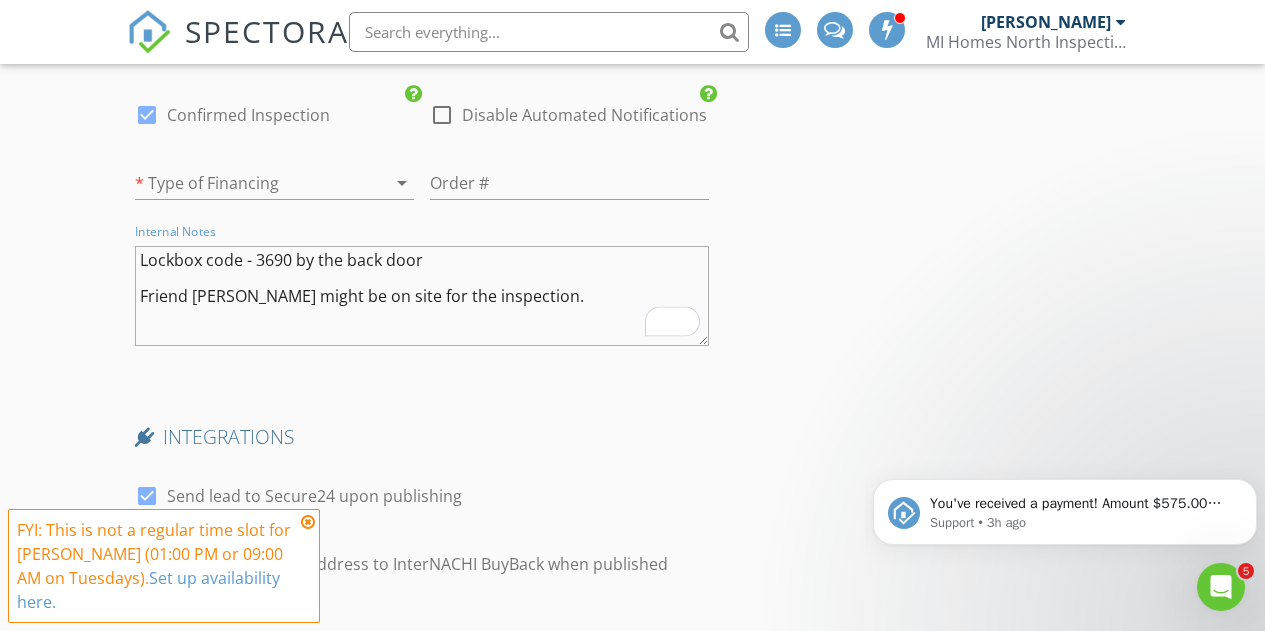 scroll, scrollTop: 4689, scrollLeft: 0, axis: vertical 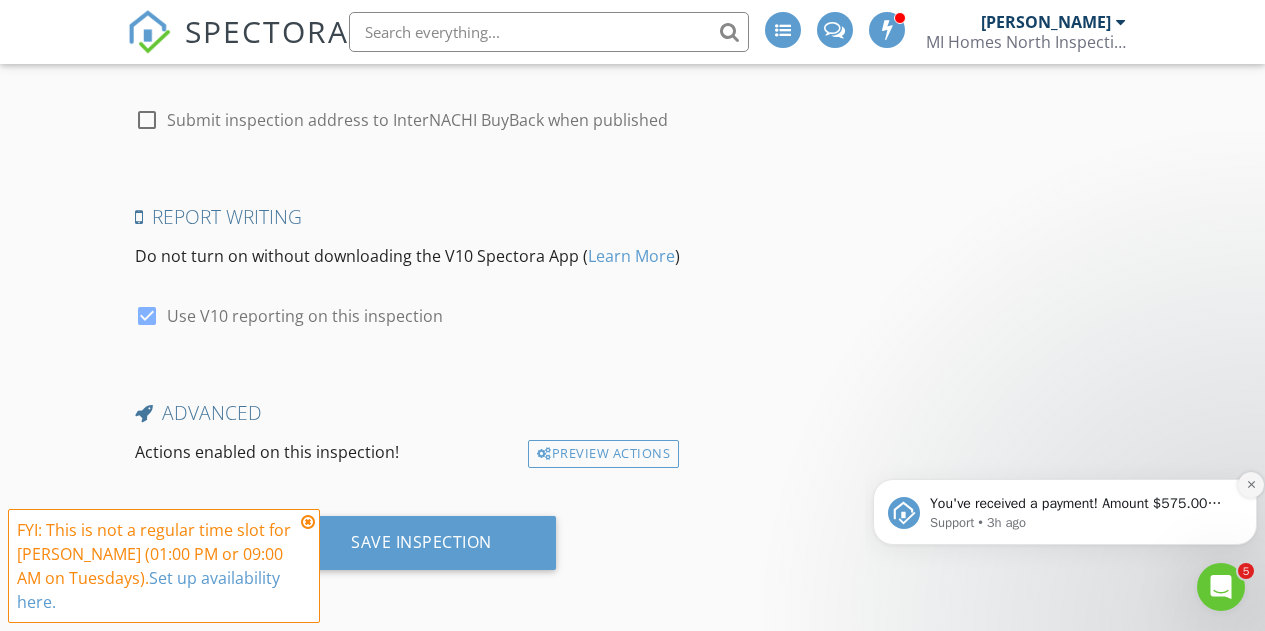 type on "Lockbox code - 3690 by the back door
Friend Kevin might be on site for the inspection." 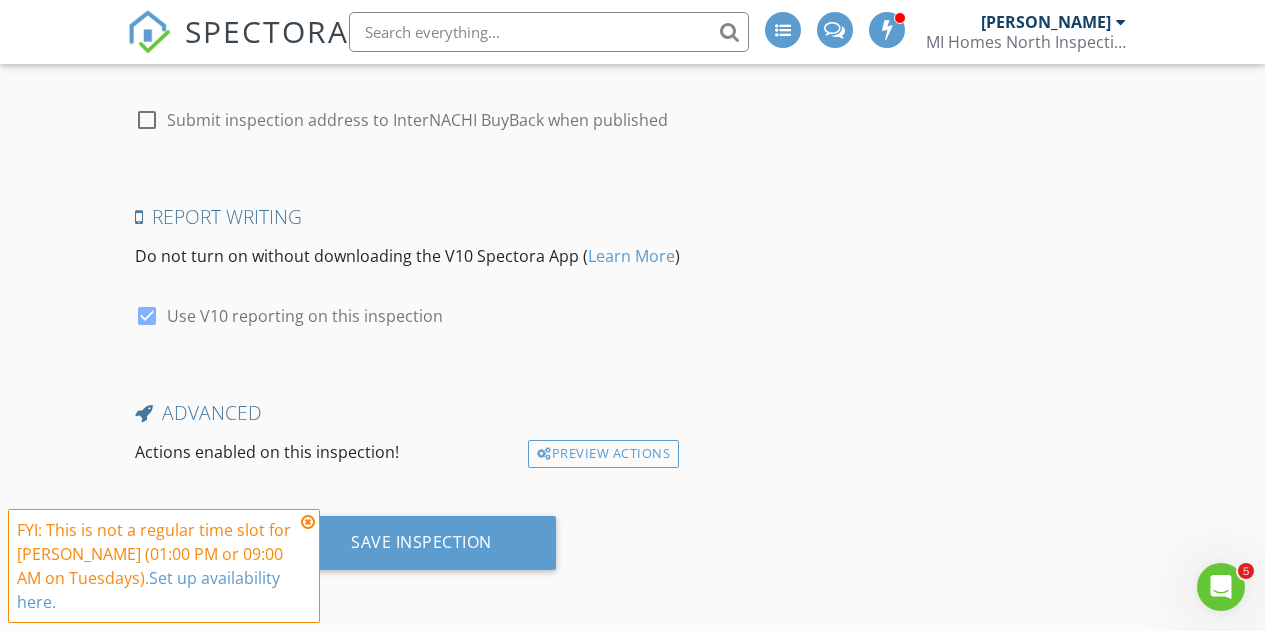 click at bounding box center (308, 522) 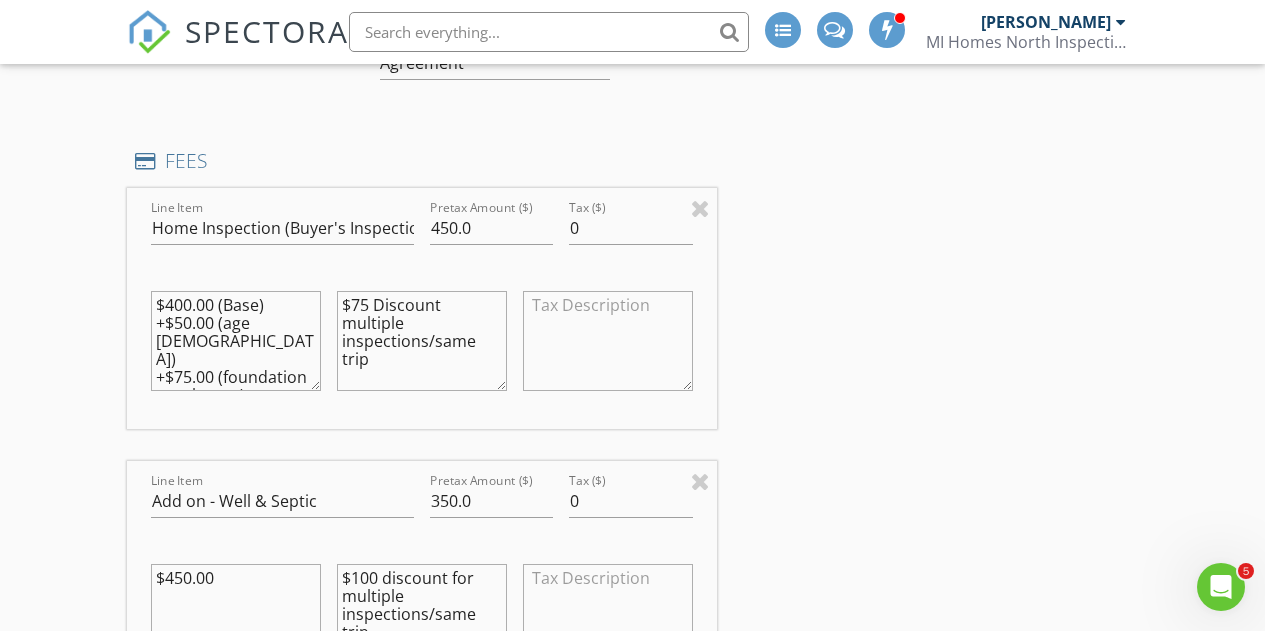 scroll, scrollTop: 2038, scrollLeft: 0, axis: vertical 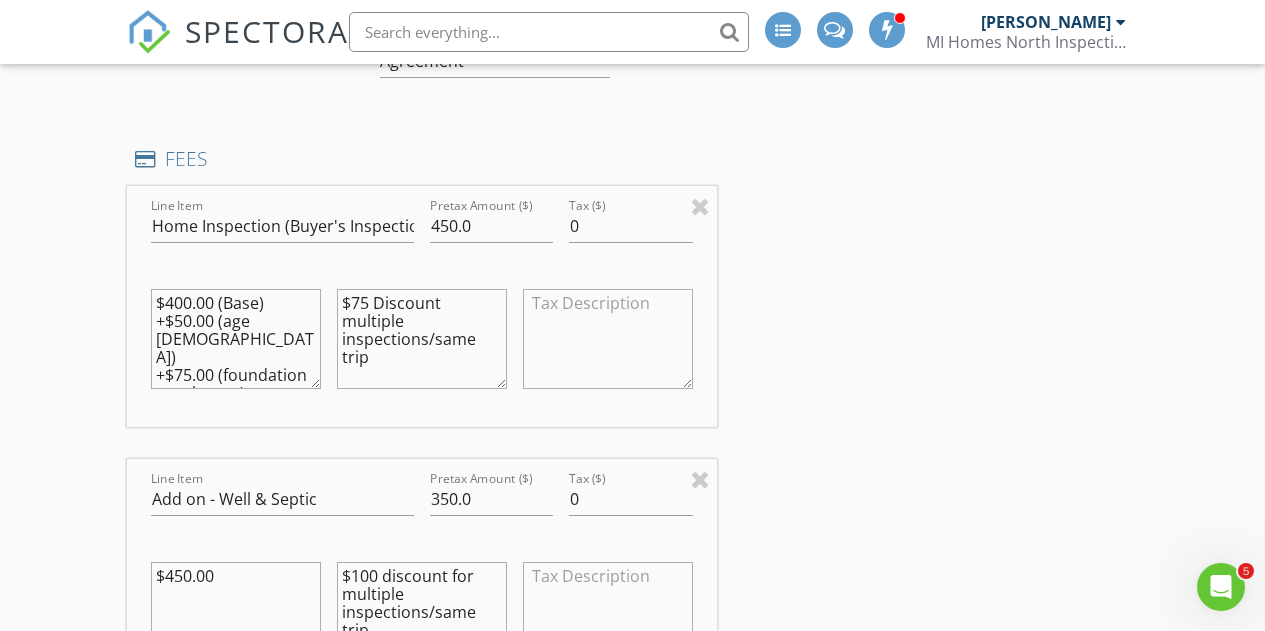 click at bounding box center (492, 257) 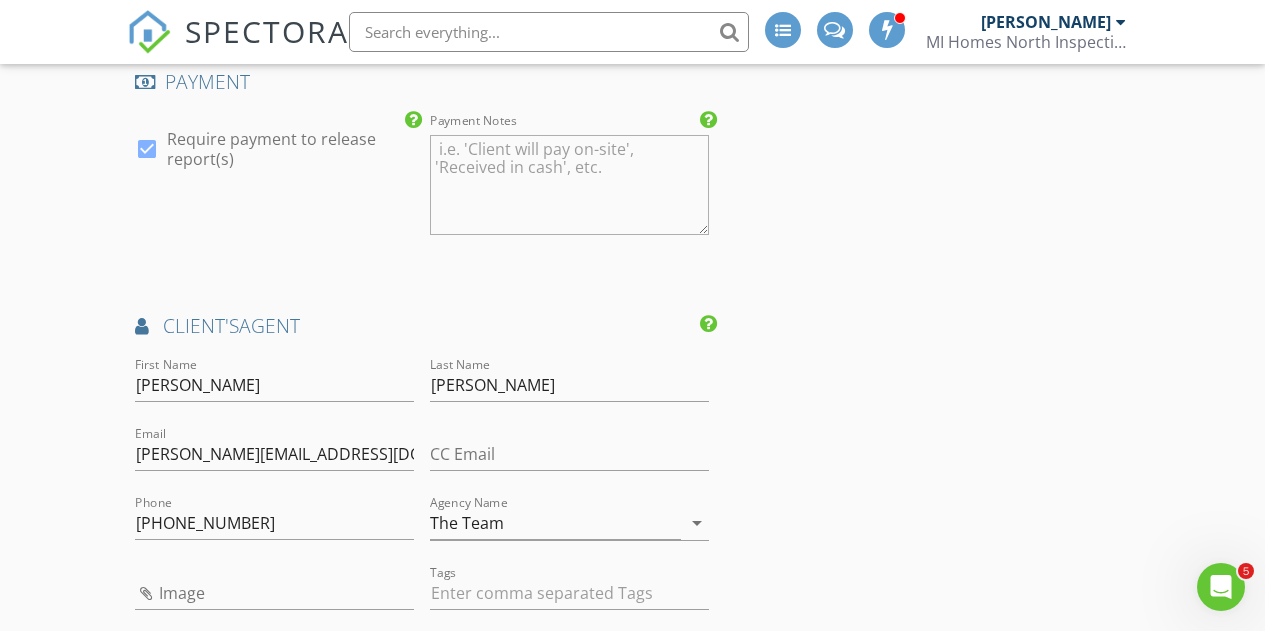 scroll, scrollTop: 2984, scrollLeft: 0, axis: vertical 